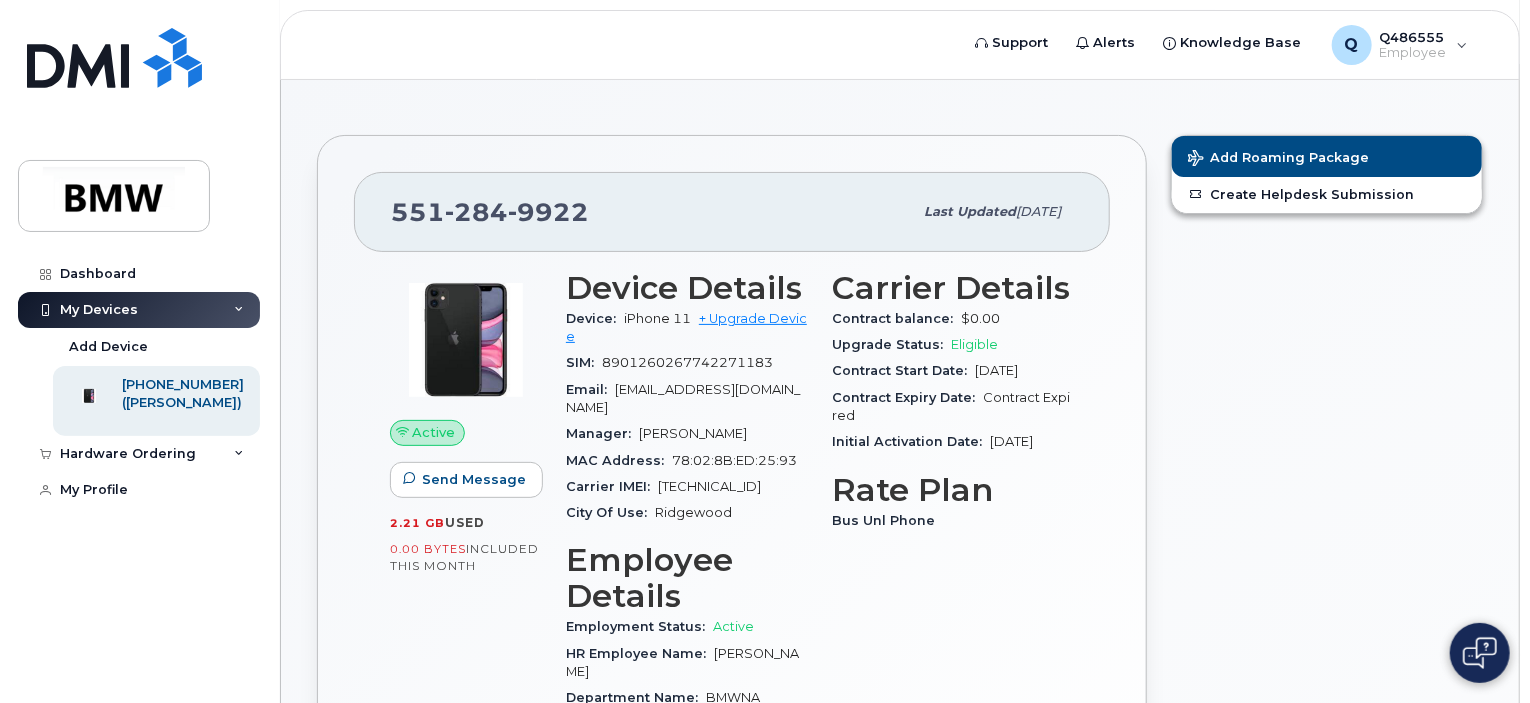 scroll, scrollTop: 100, scrollLeft: 0, axis: vertical 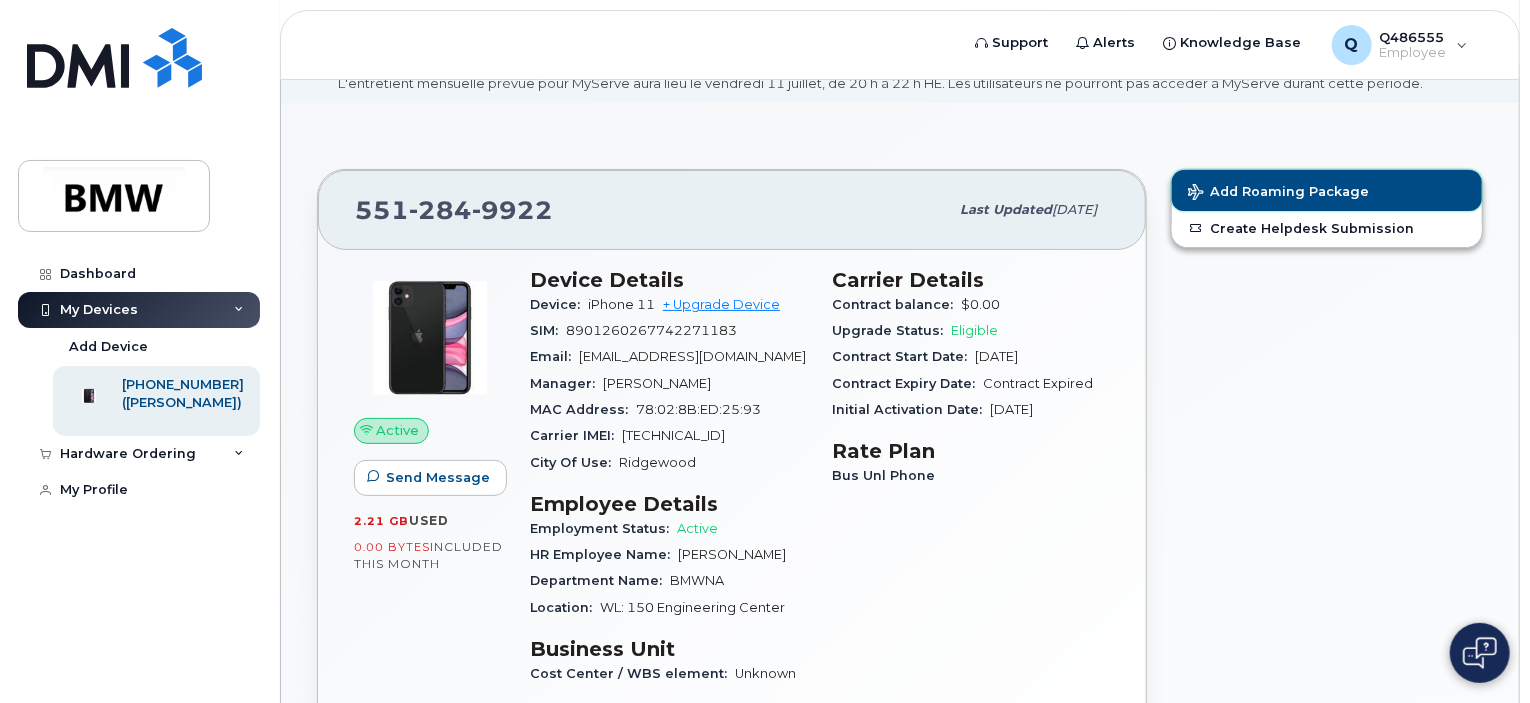 click on "Add Roaming Package" 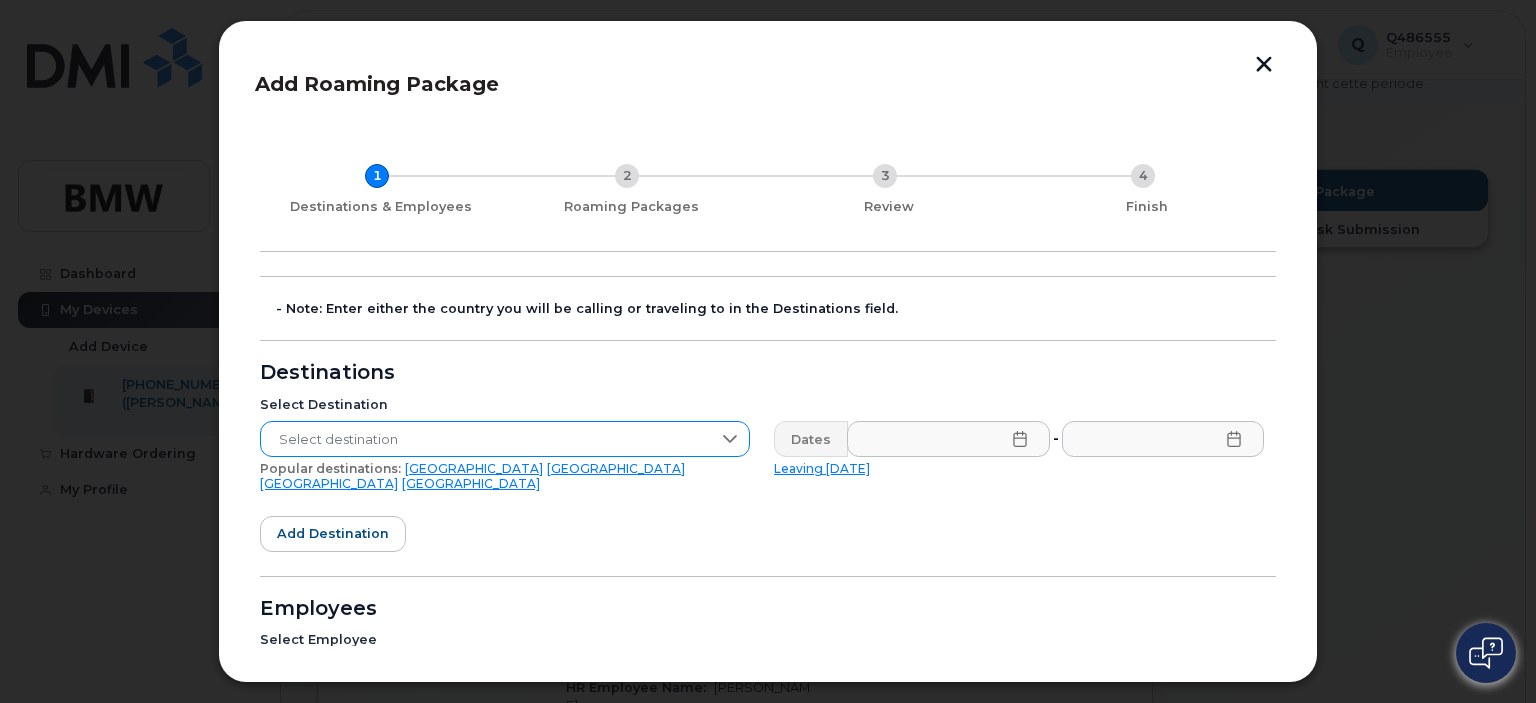 click on "Select destination" 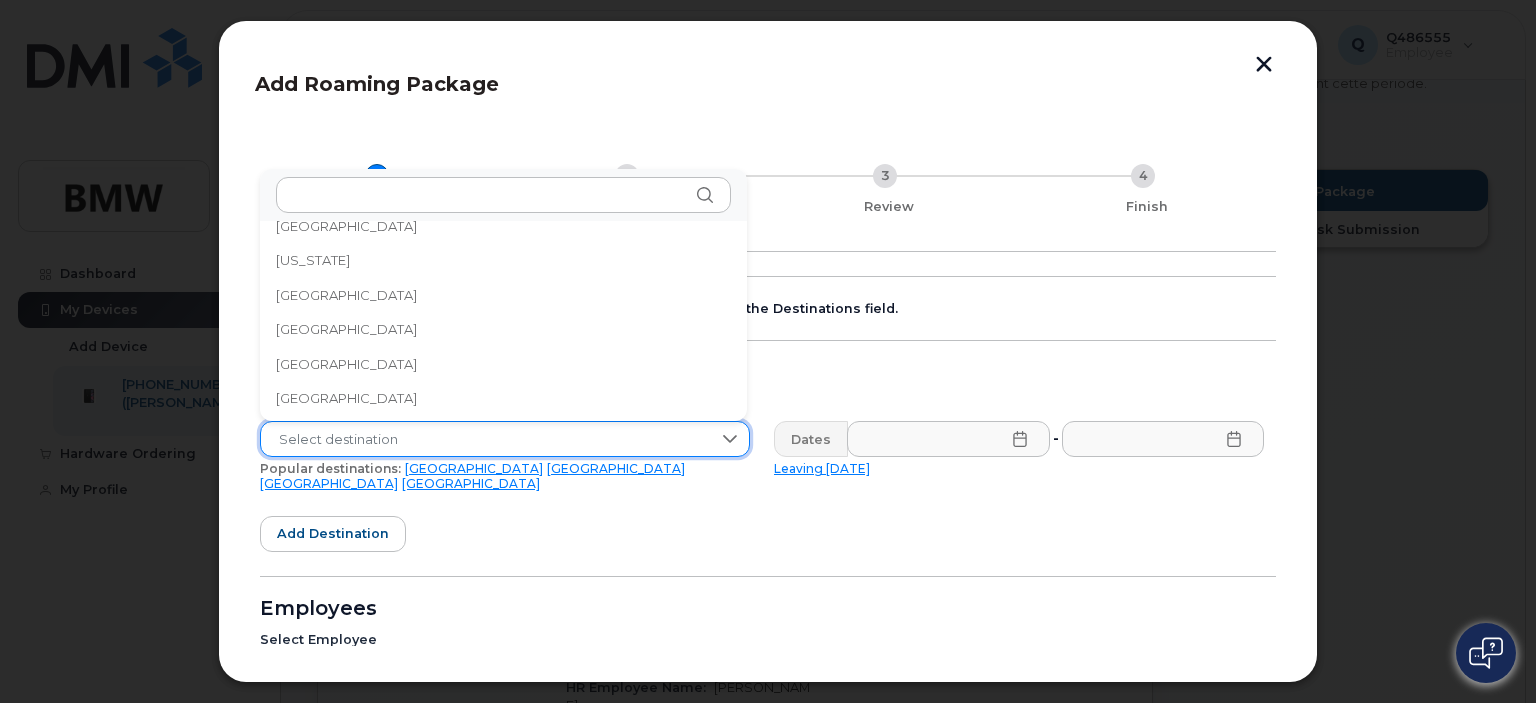 scroll, scrollTop: 2517, scrollLeft: 0, axis: vertical 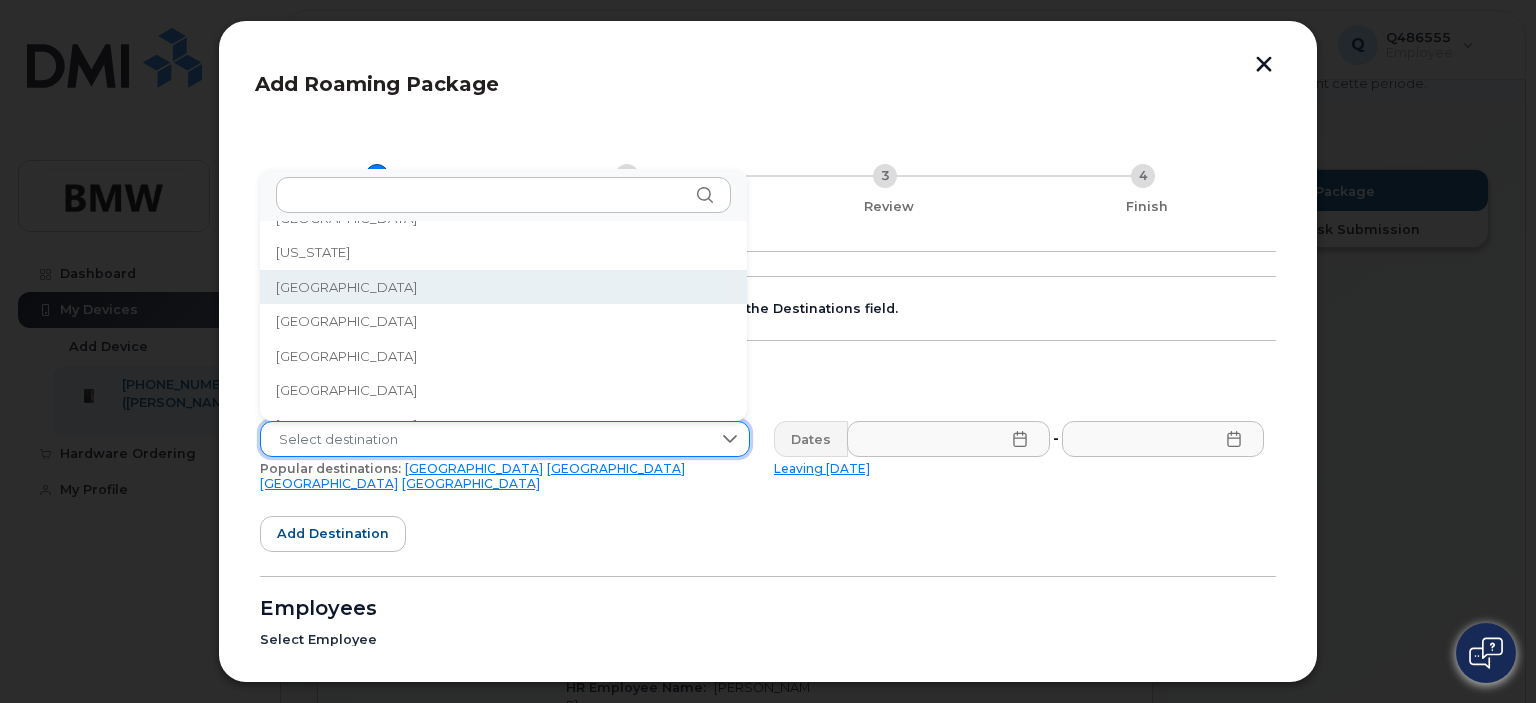 click on "Germany" 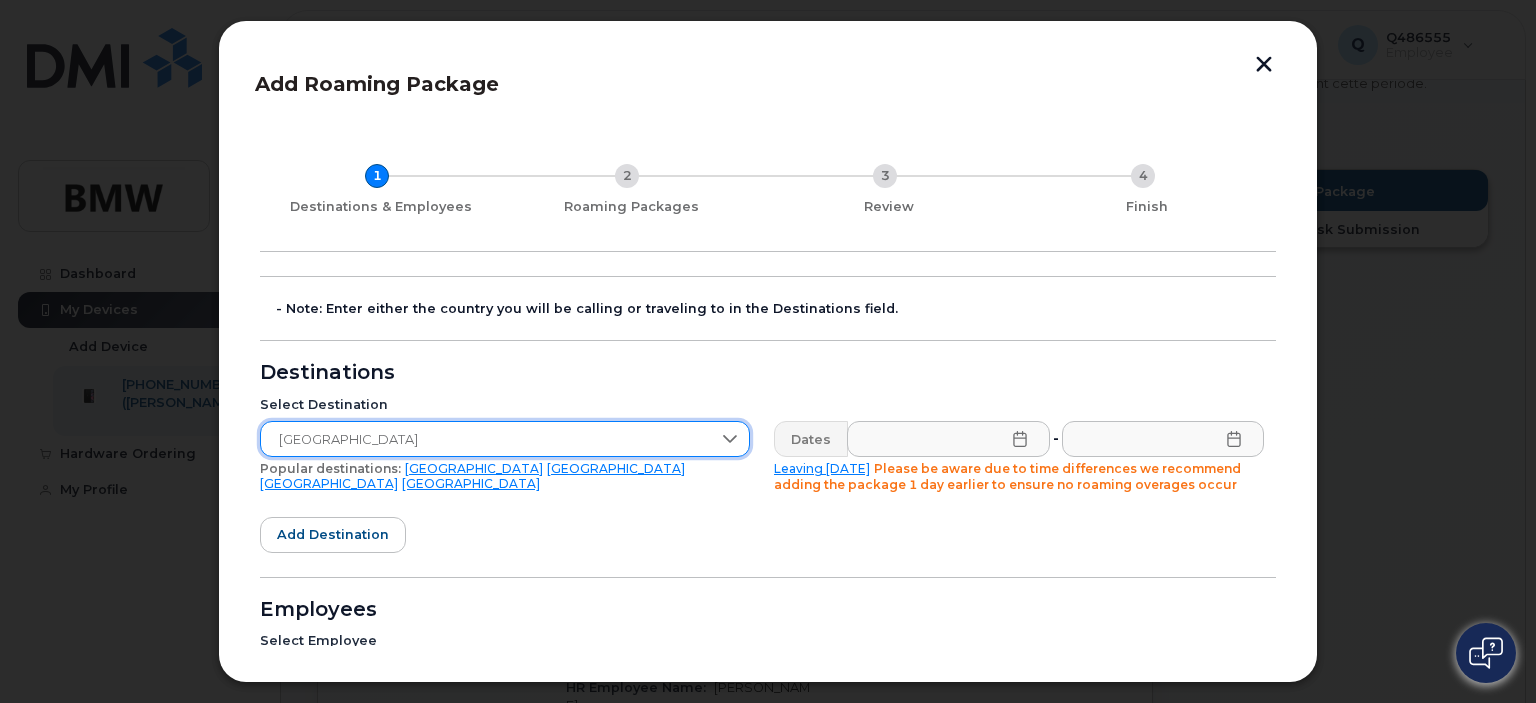 click 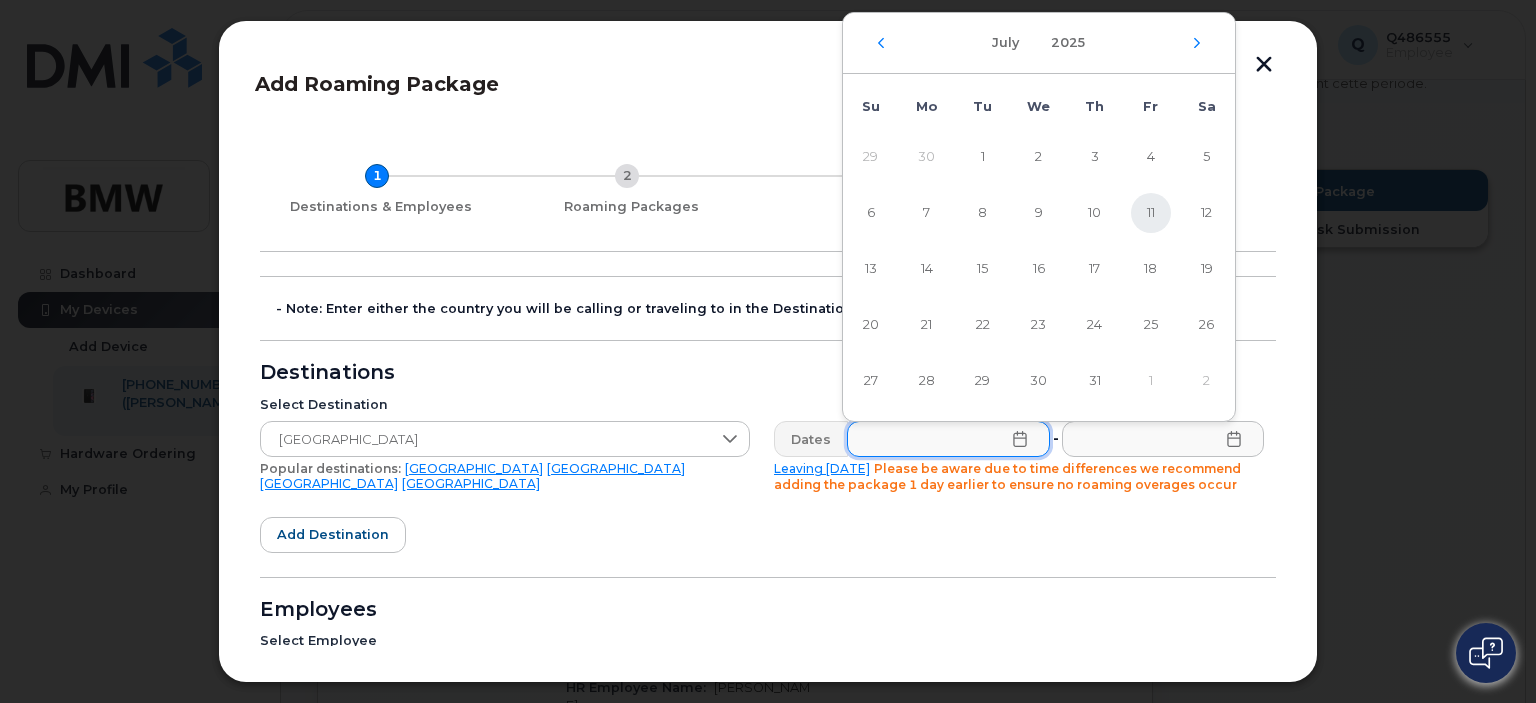 click on "11" 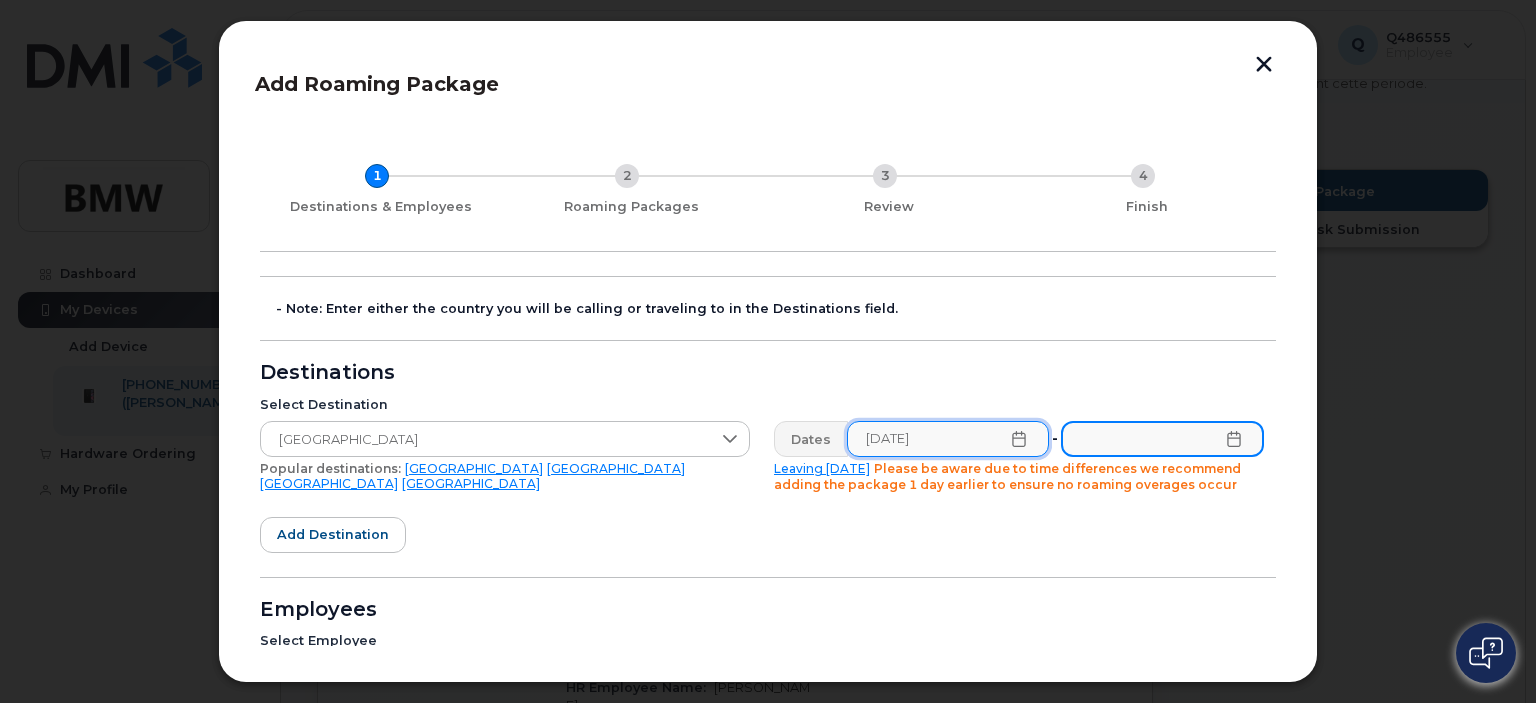click 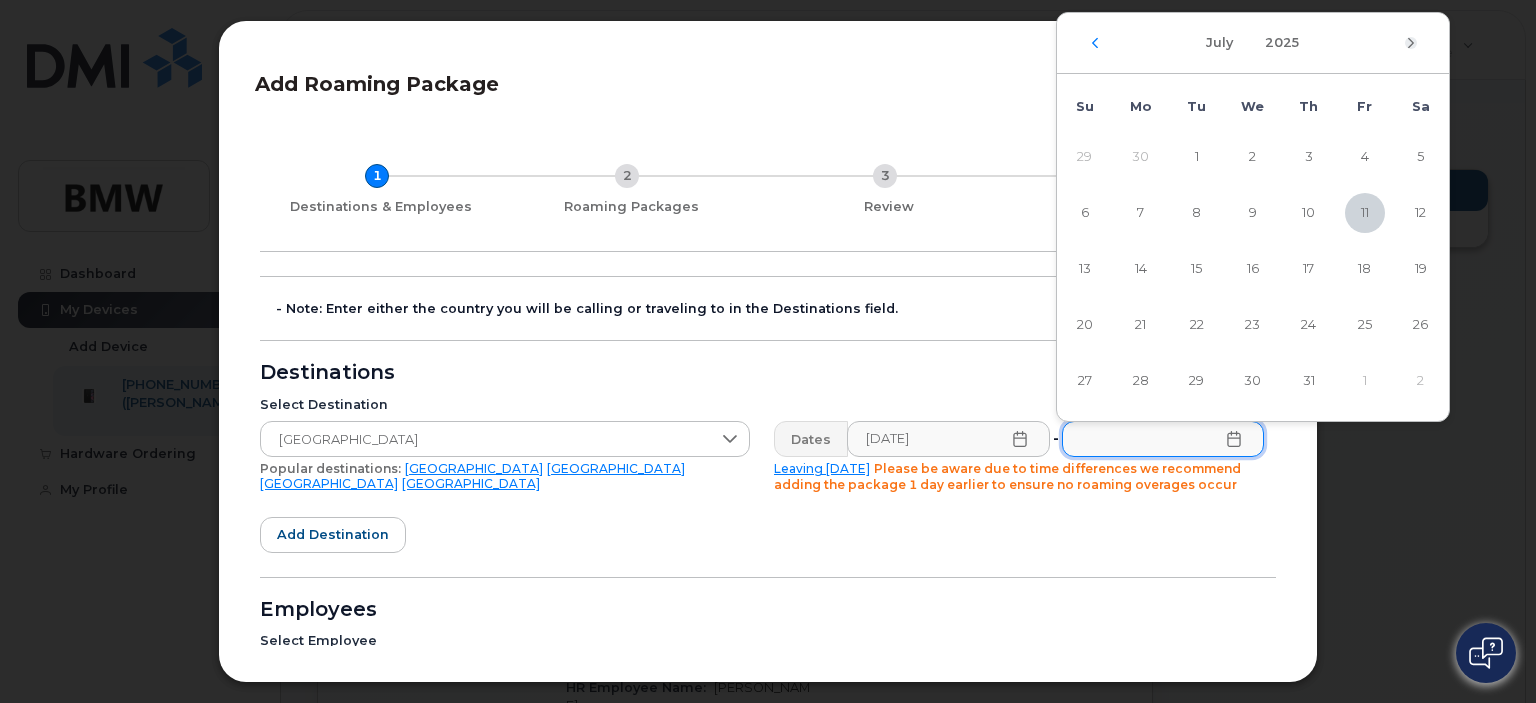 click 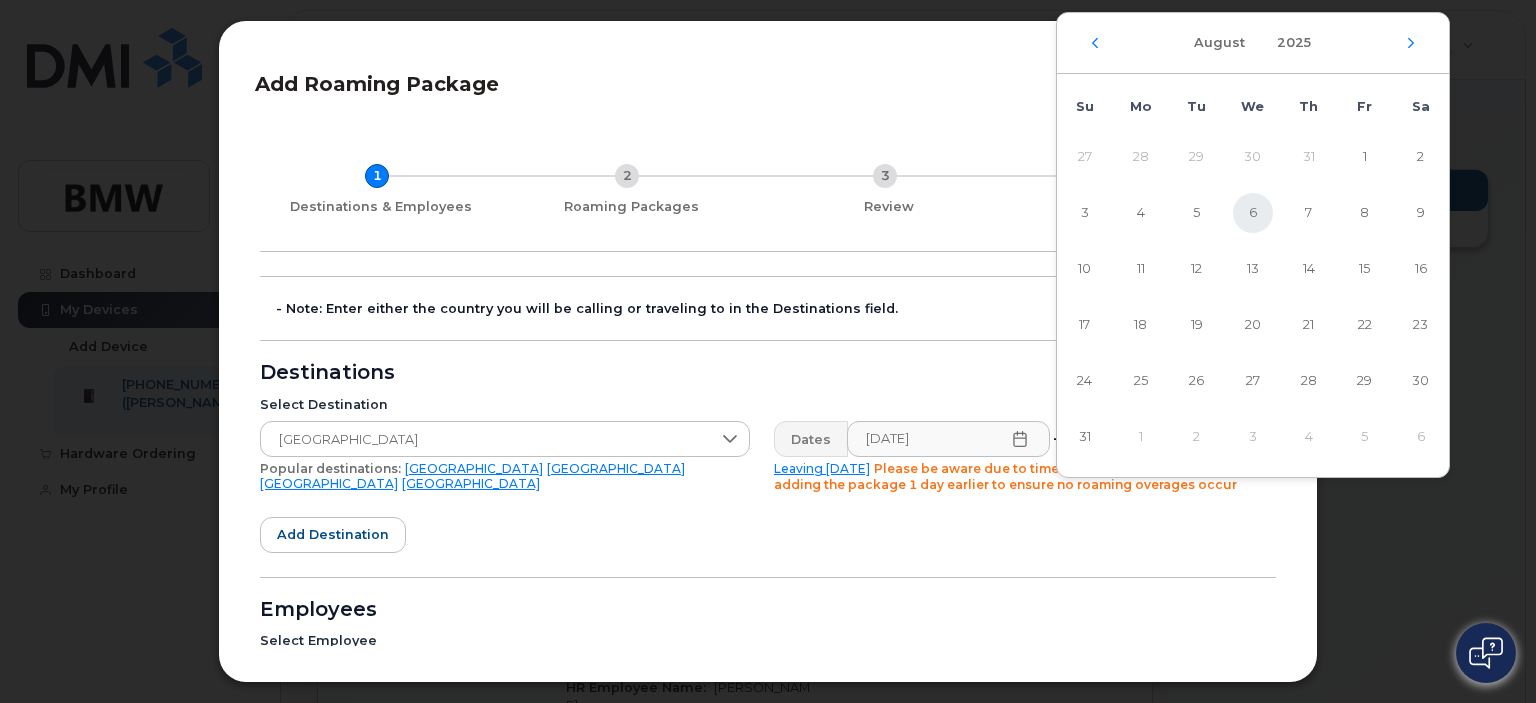 click on "6" 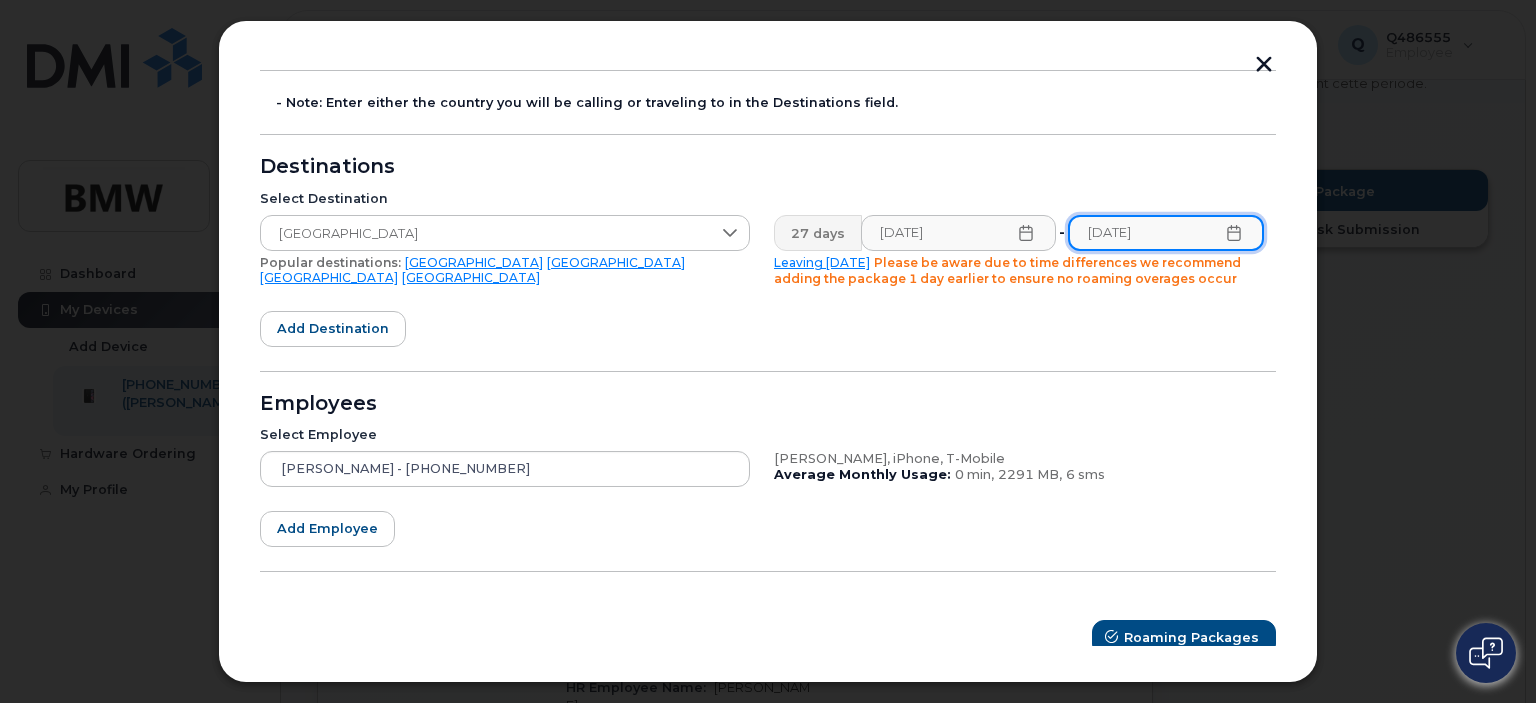 scroll, scrollTop: 220, scrollLeft: 0, axis: vertical 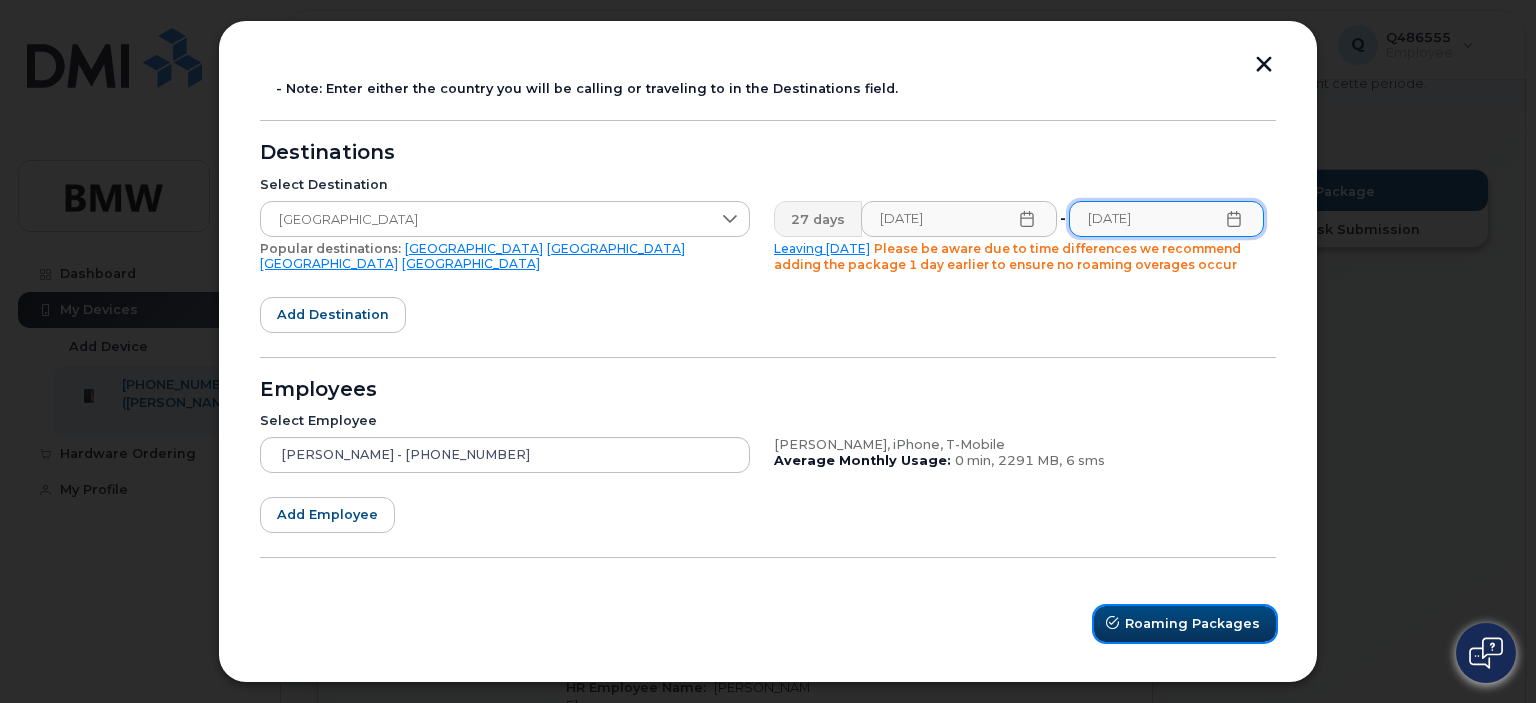 click on "Roaming Packages" 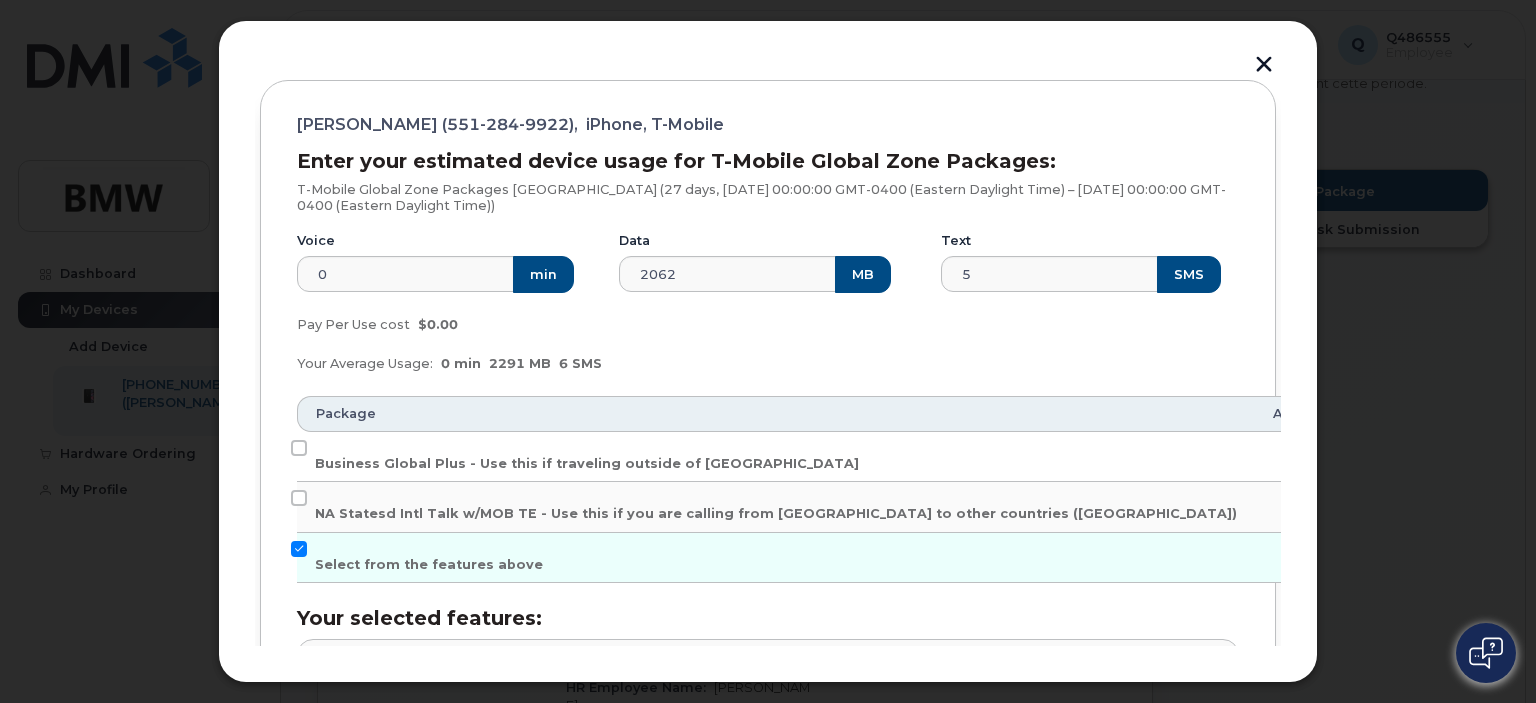 scroll, scrollTop: 244, scrollLeft: 0, axis: vertical 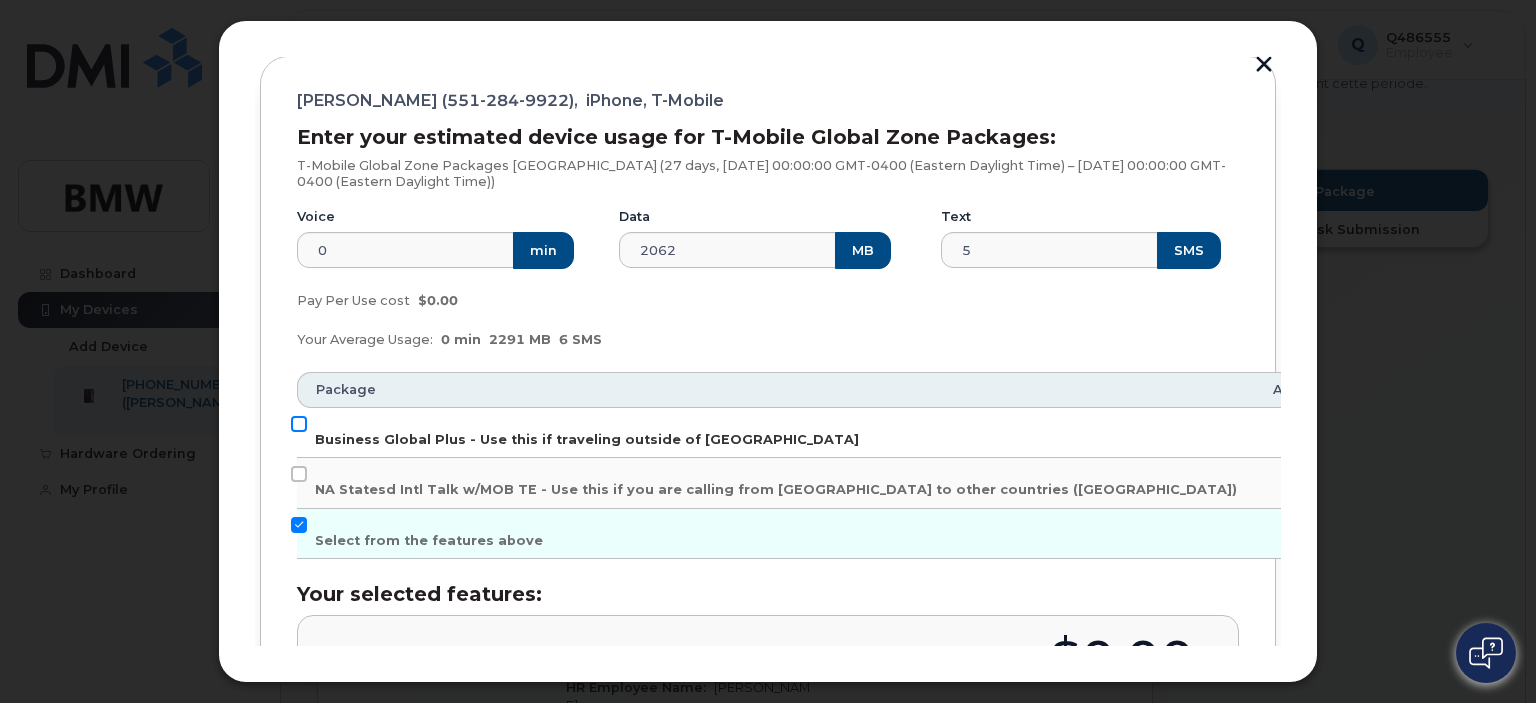 click on "Business Global Plus - Use this if traveling outside of North America" 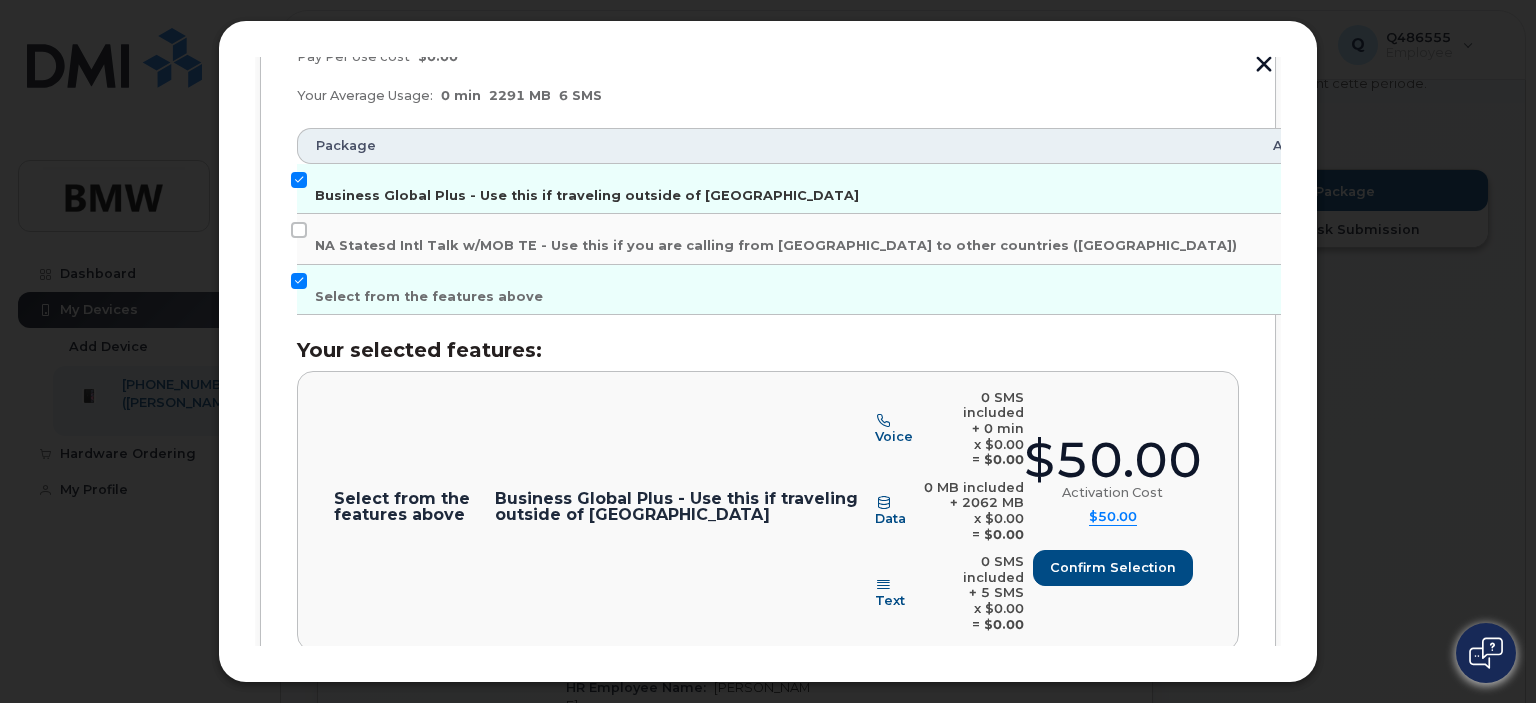 scroll, scrollTop: 492, scrollLeft: 0, axis: vertical 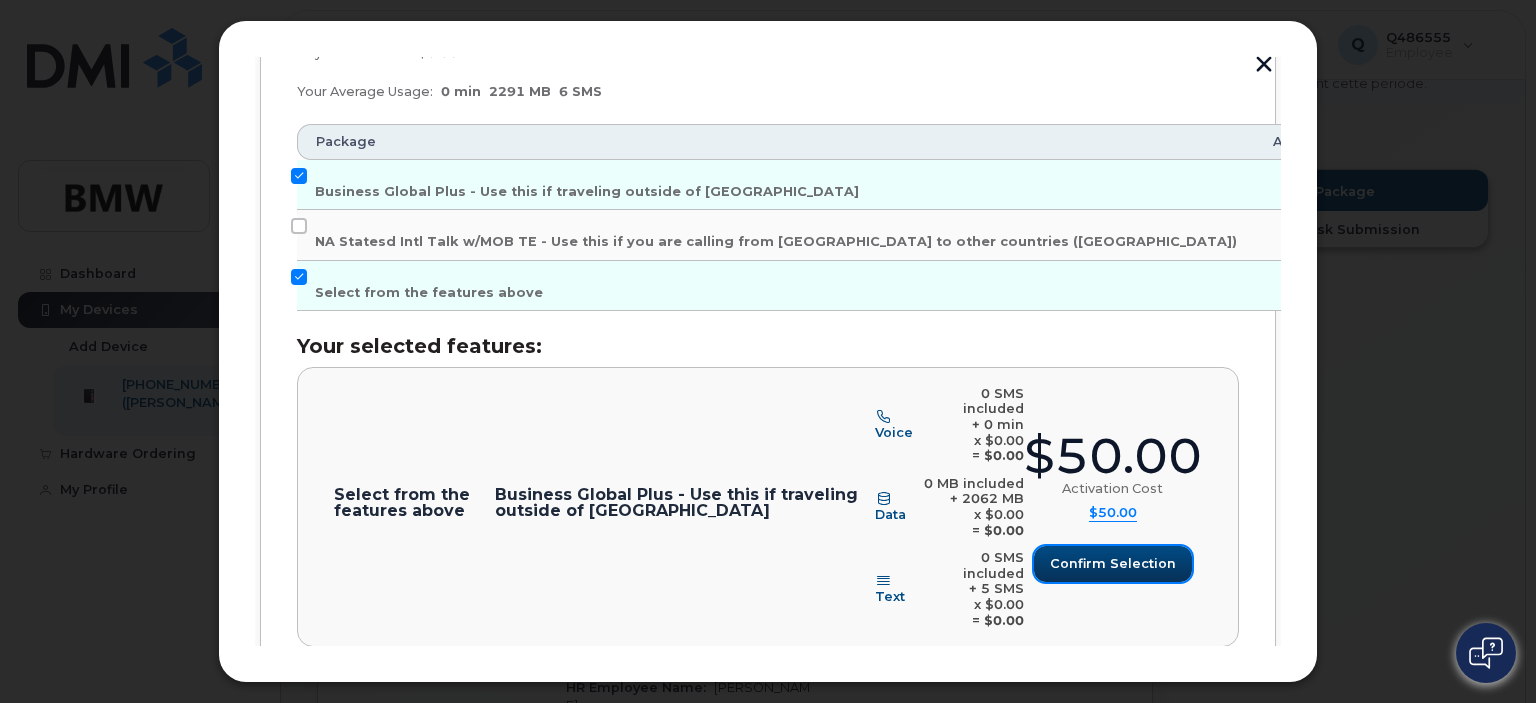 click on "Confirm selection" 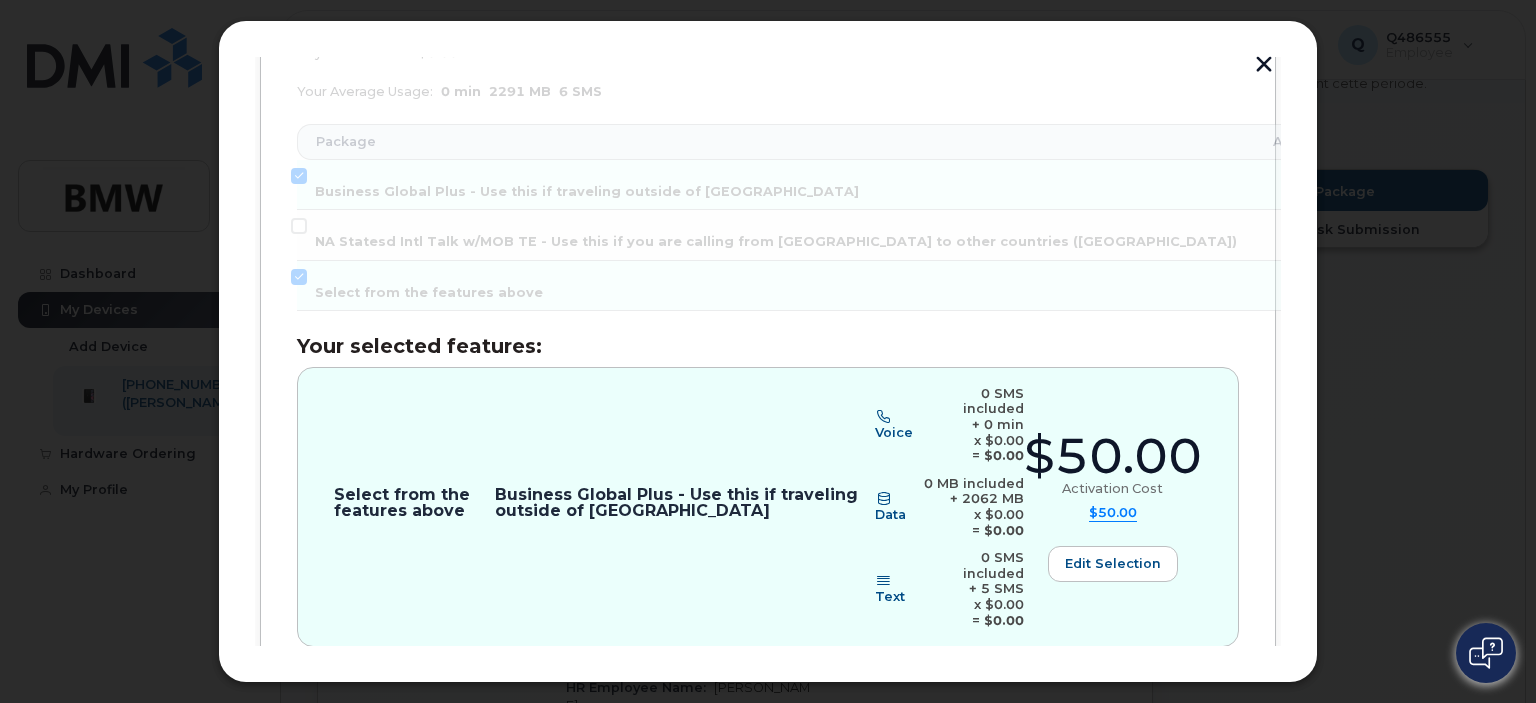 scroll, scrollTop: 556, scrollLeft: 0, axis: vertical 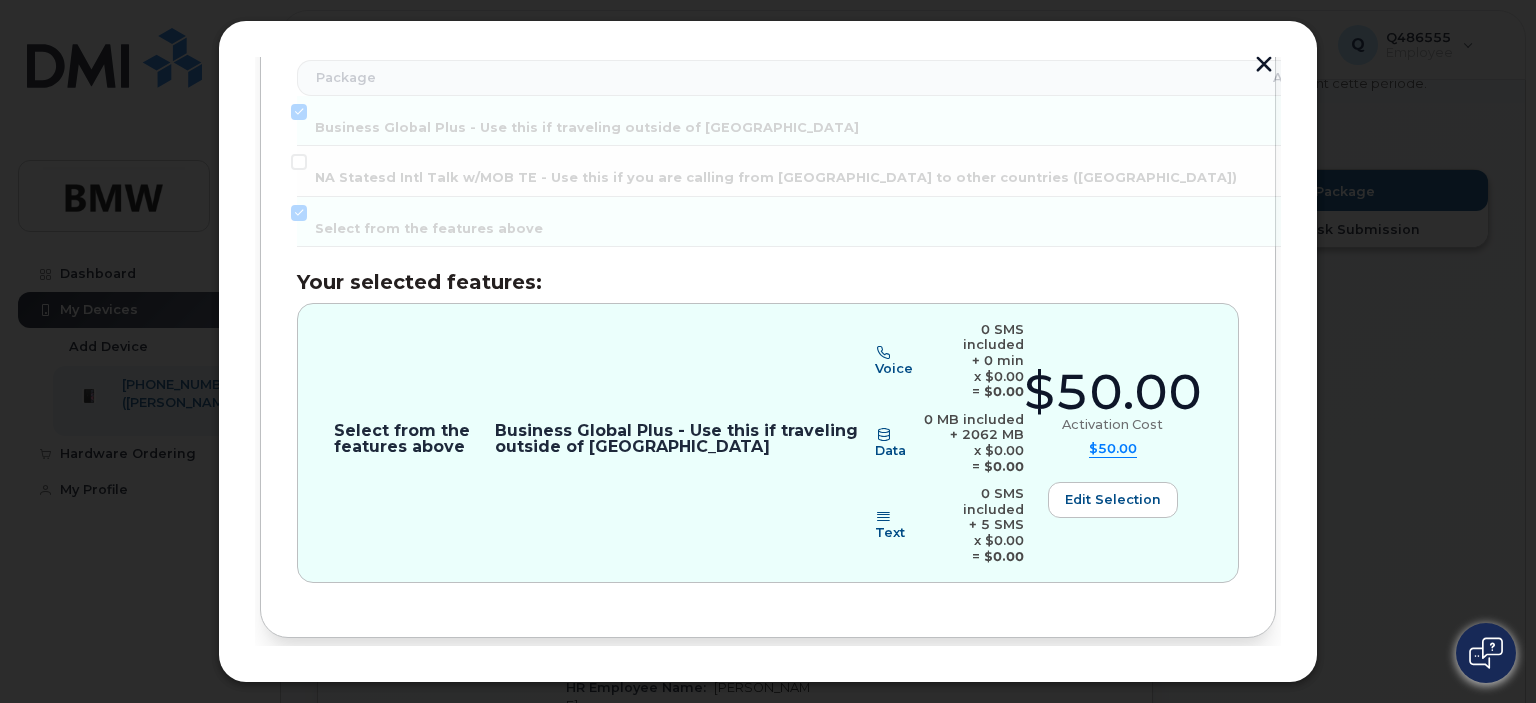 click on "Review" 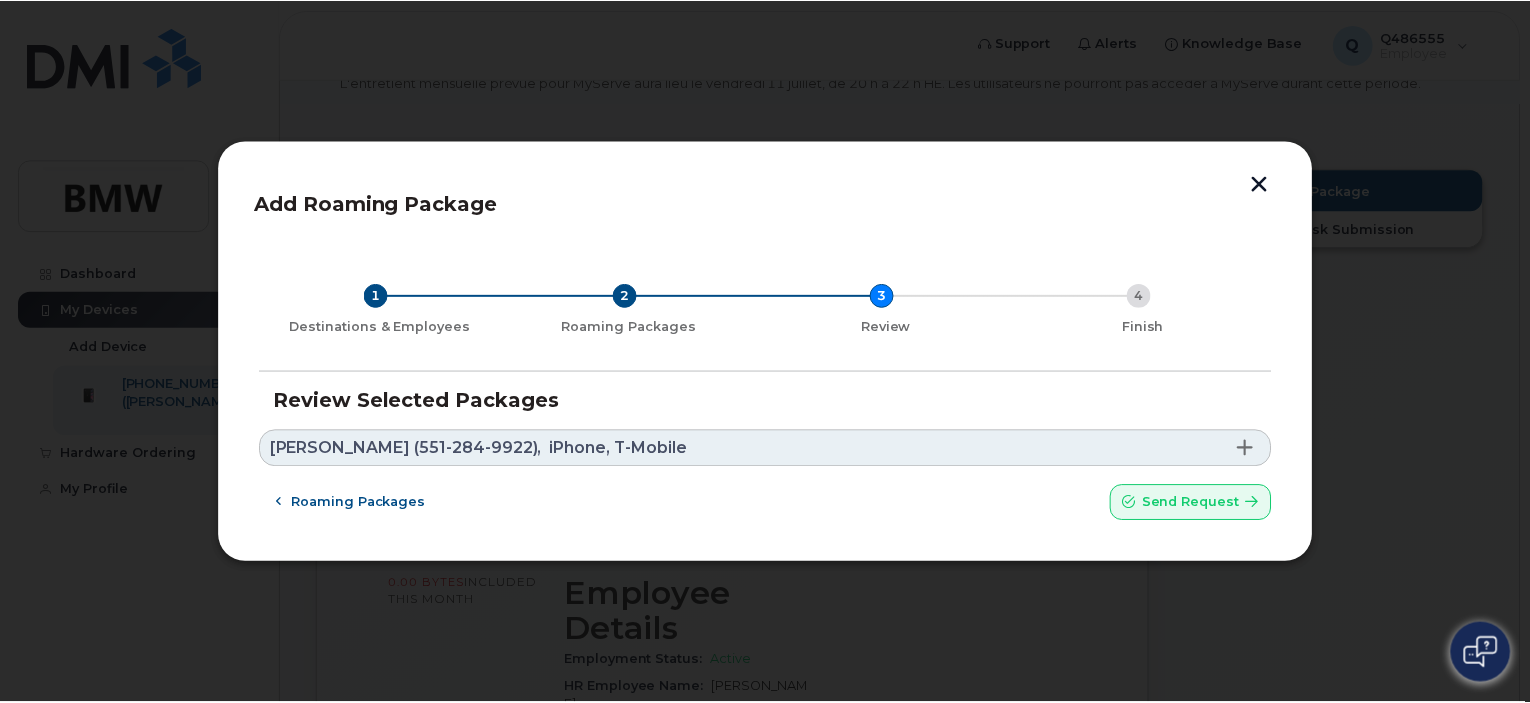 scroll, scrollTop: 0, scrollLeft: 0, axis: both 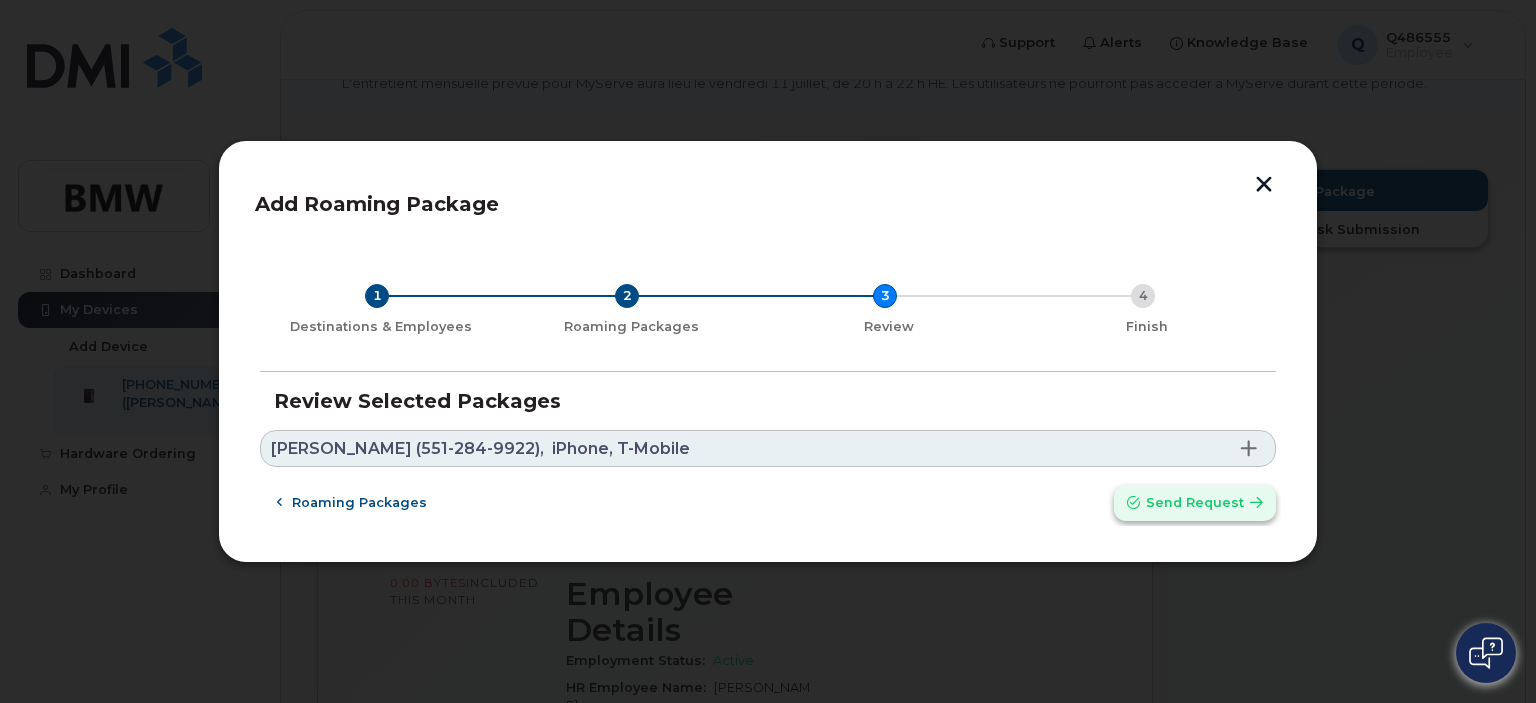 click on "Send request" 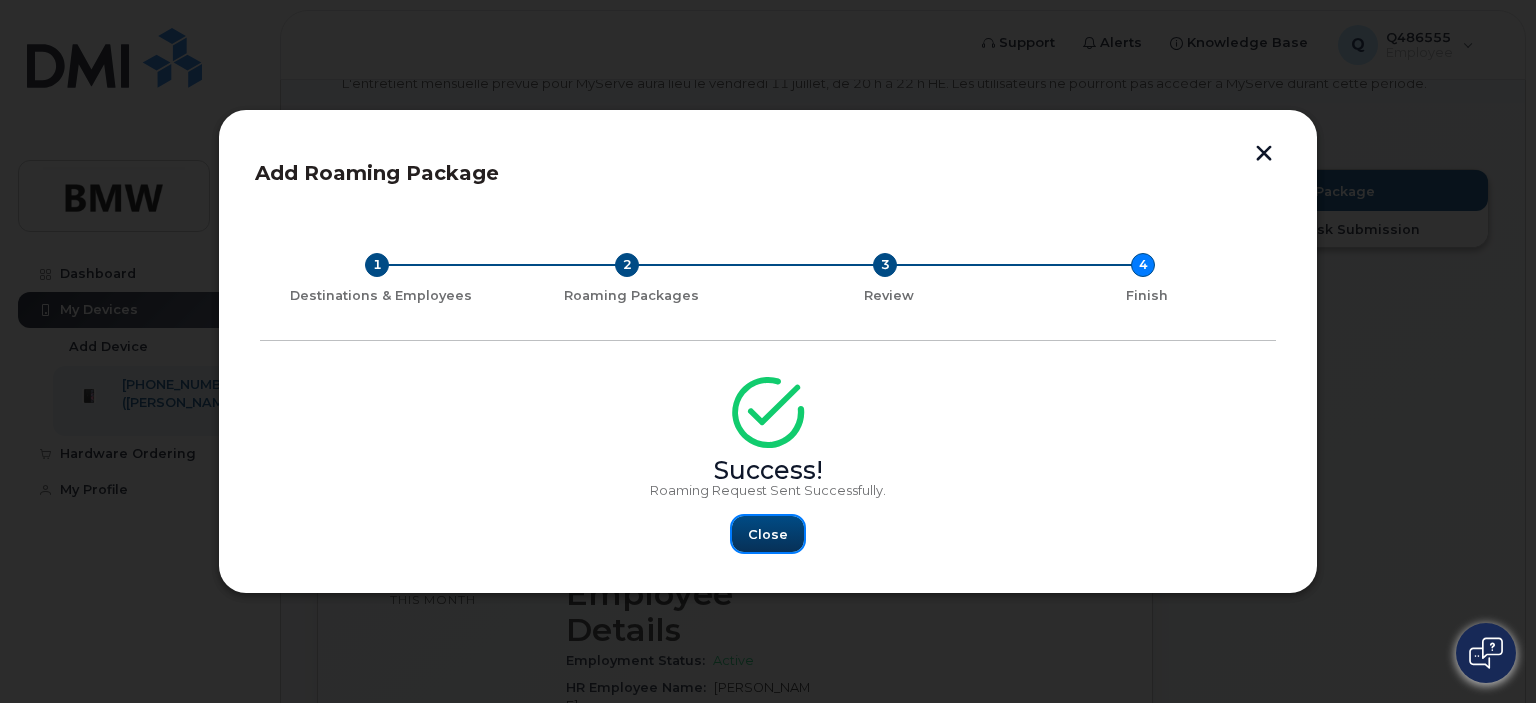 click on "Close" 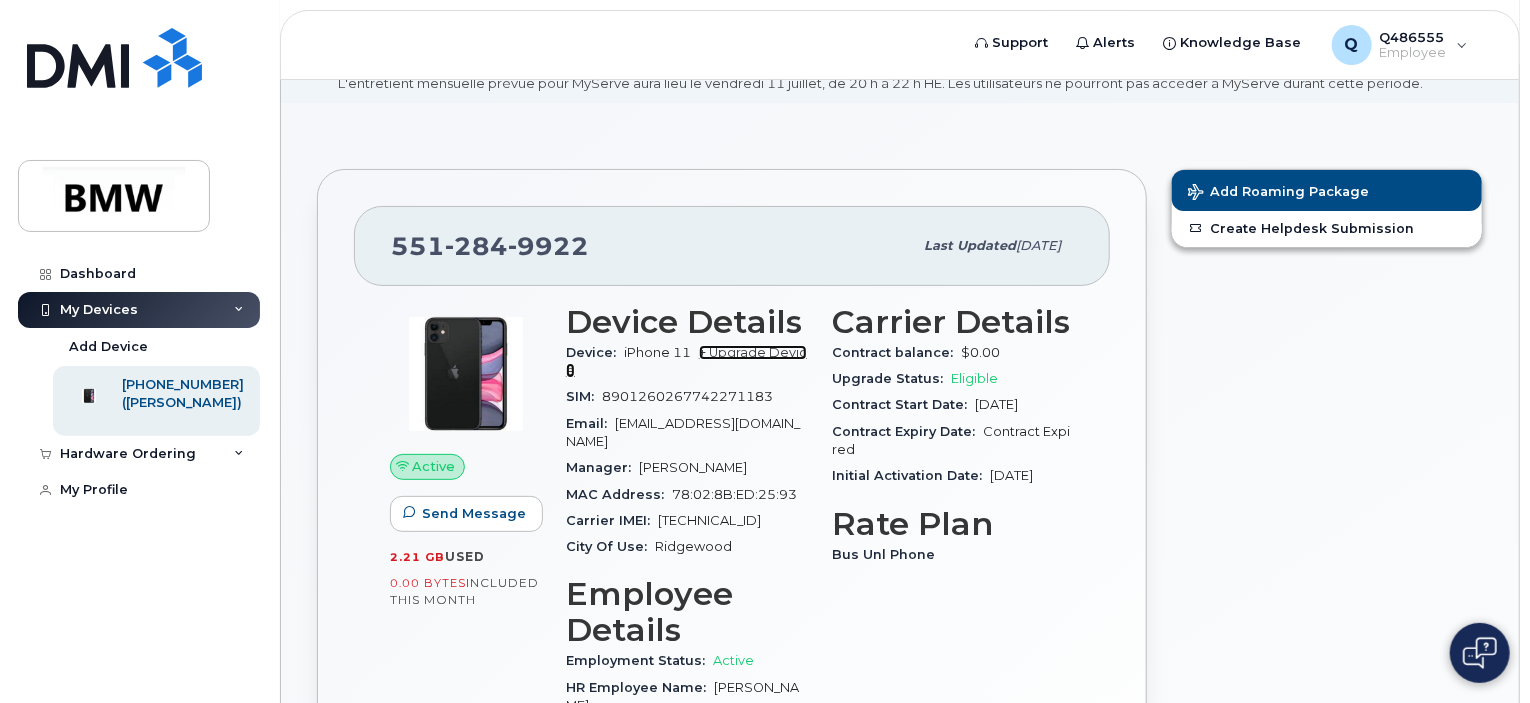 click on "+ Upgrade Device" 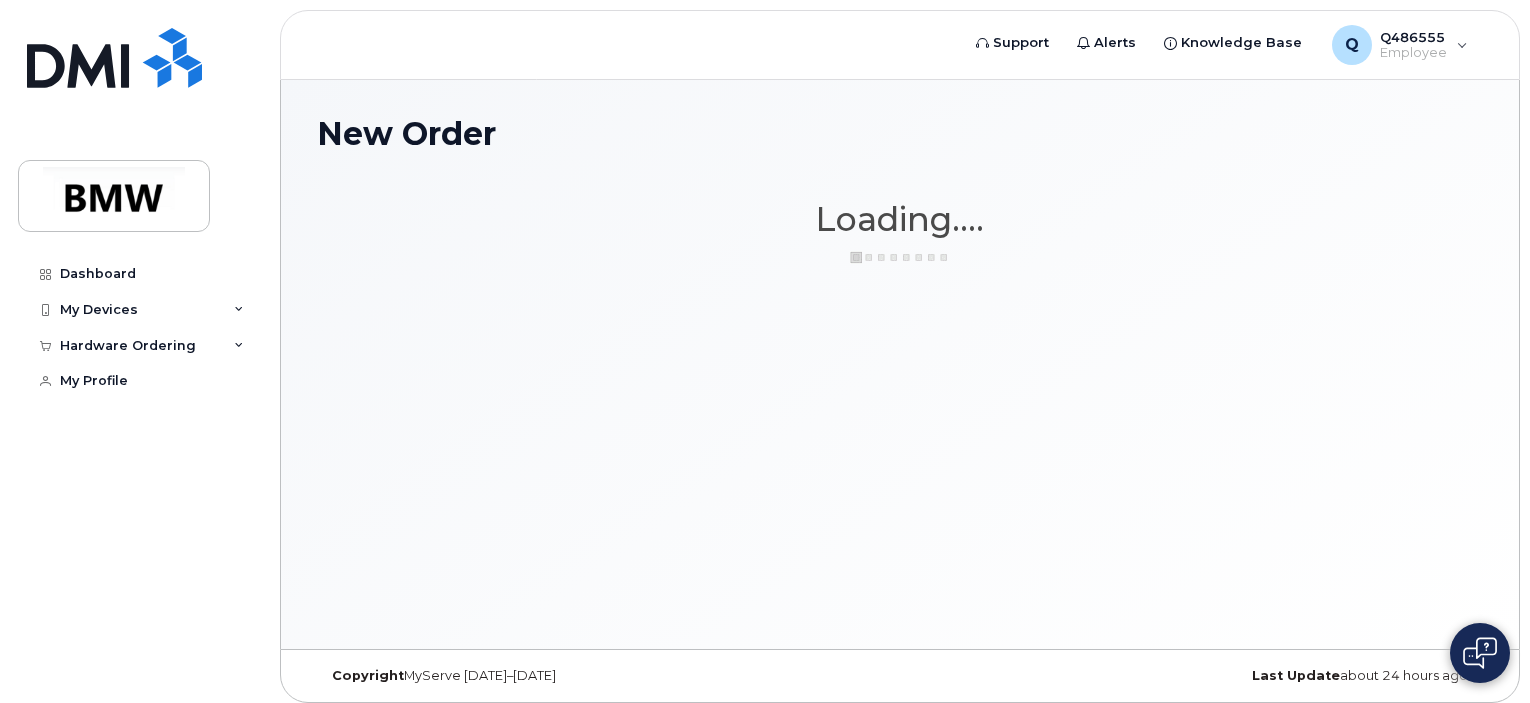 scroll, scrollTop: 0, scrollLeft: 0, axis: both 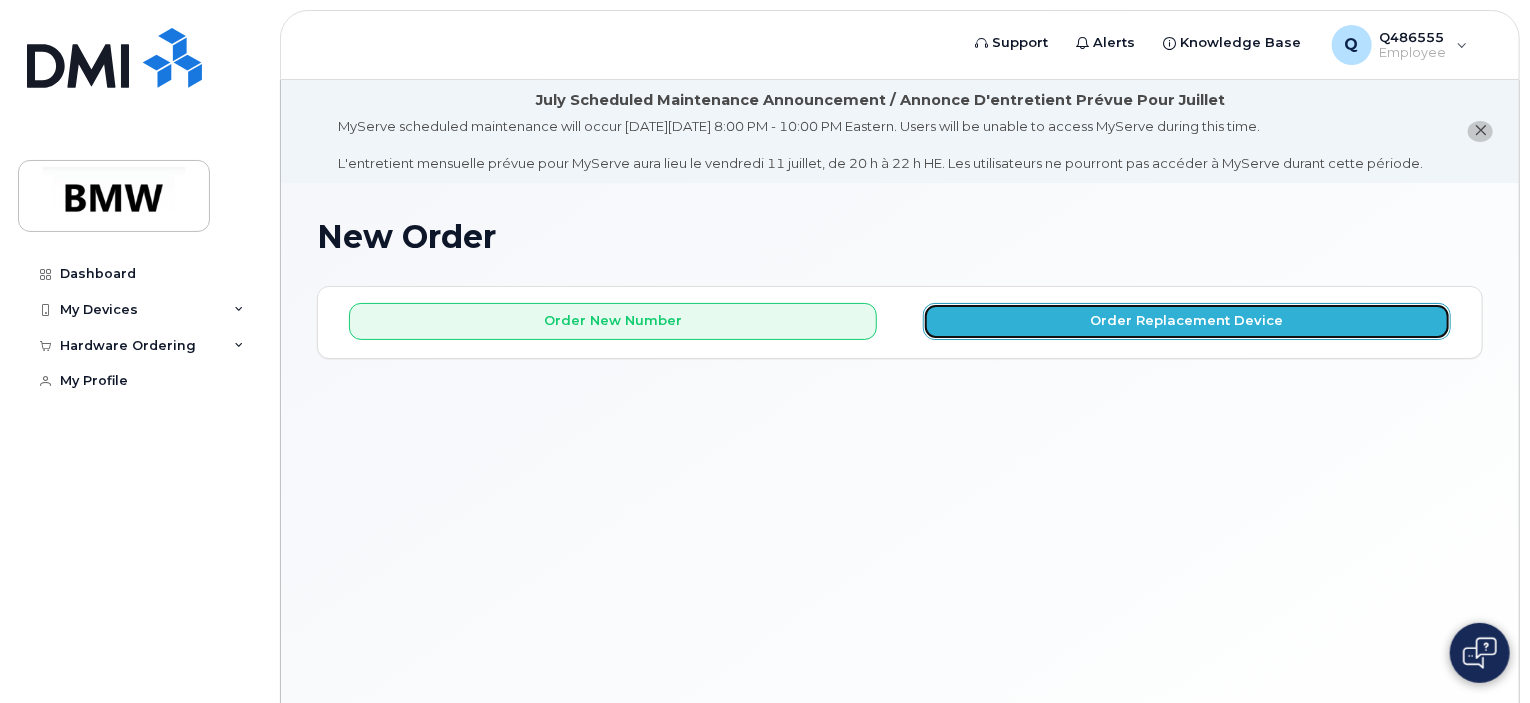 click on "Order Replacement Device" 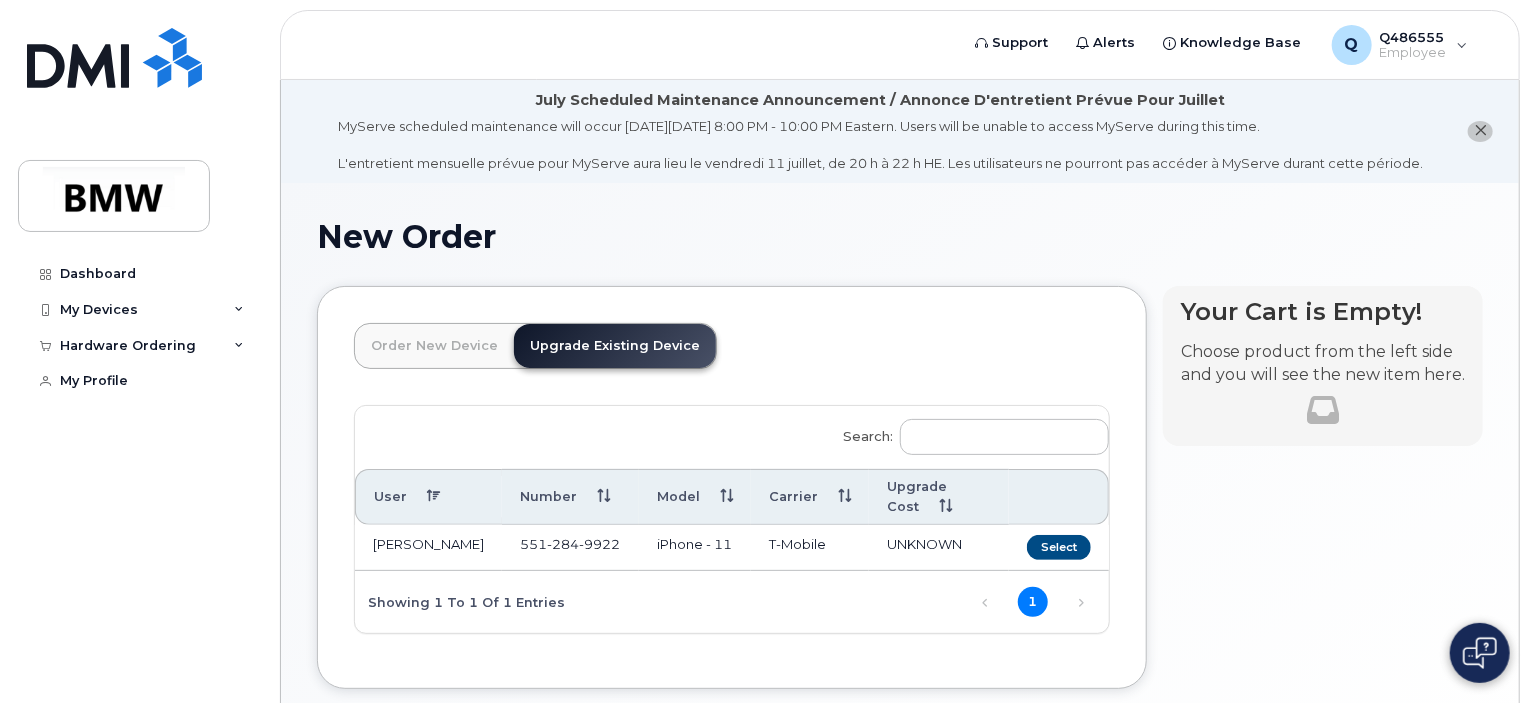click on "Upgrade Existing Device" 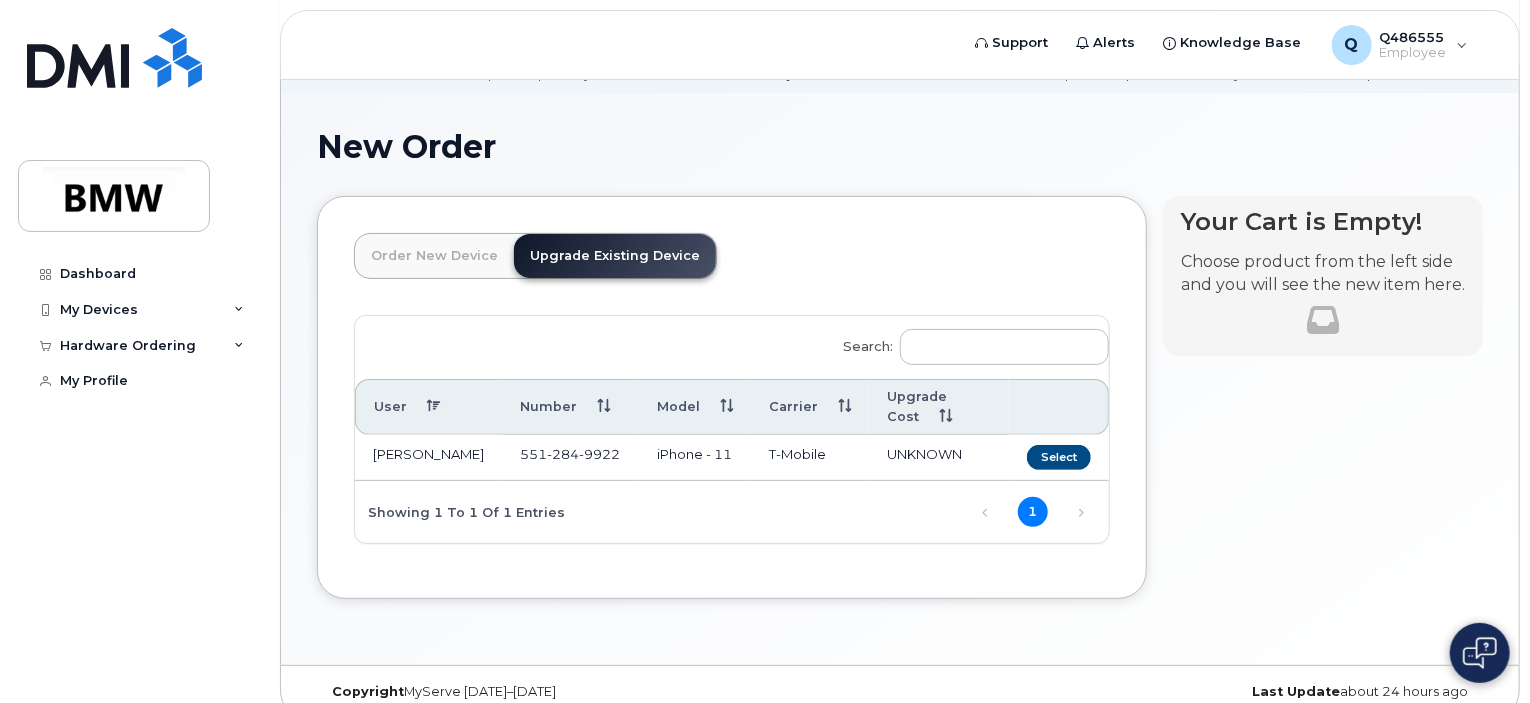 scroll, scrollTop: 91, scrollLeft: 0, axis: vertical 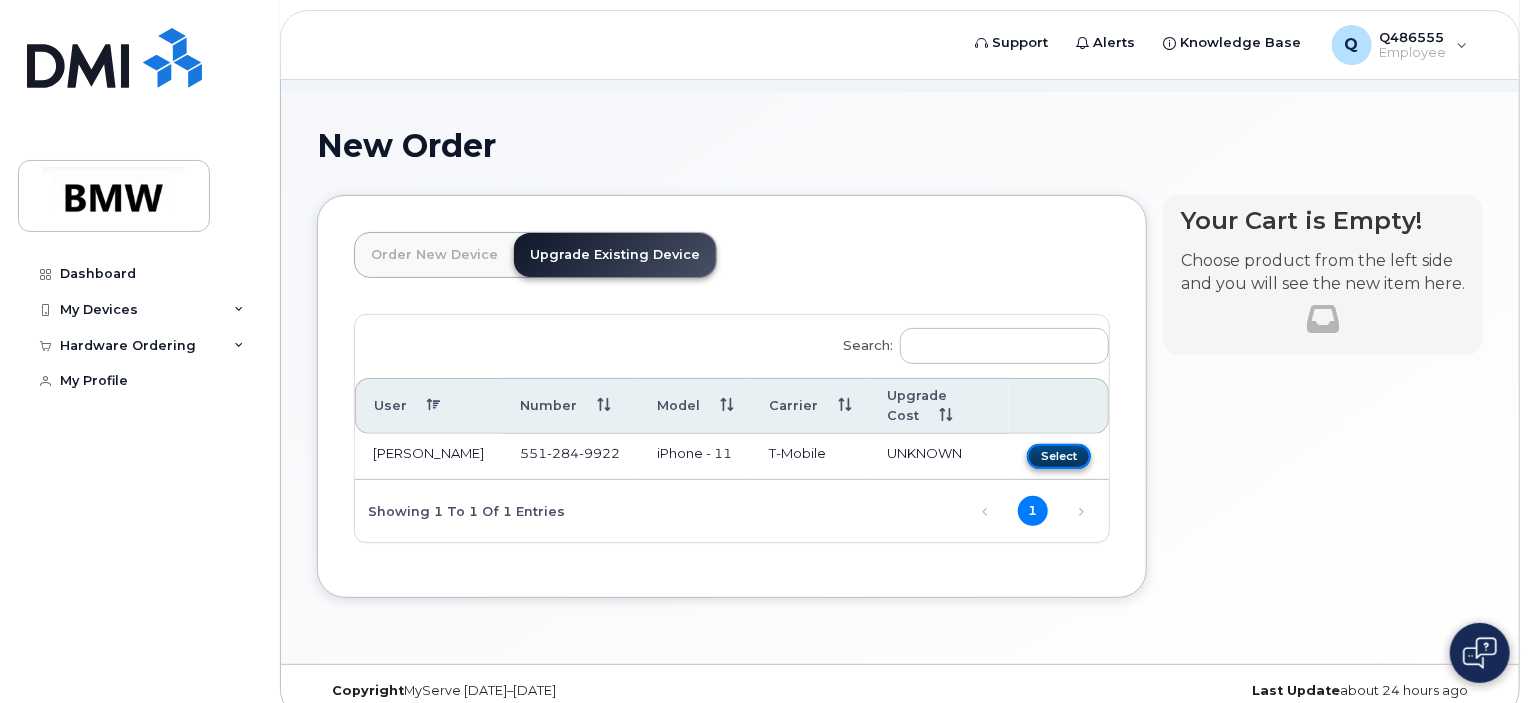 click on "Select" 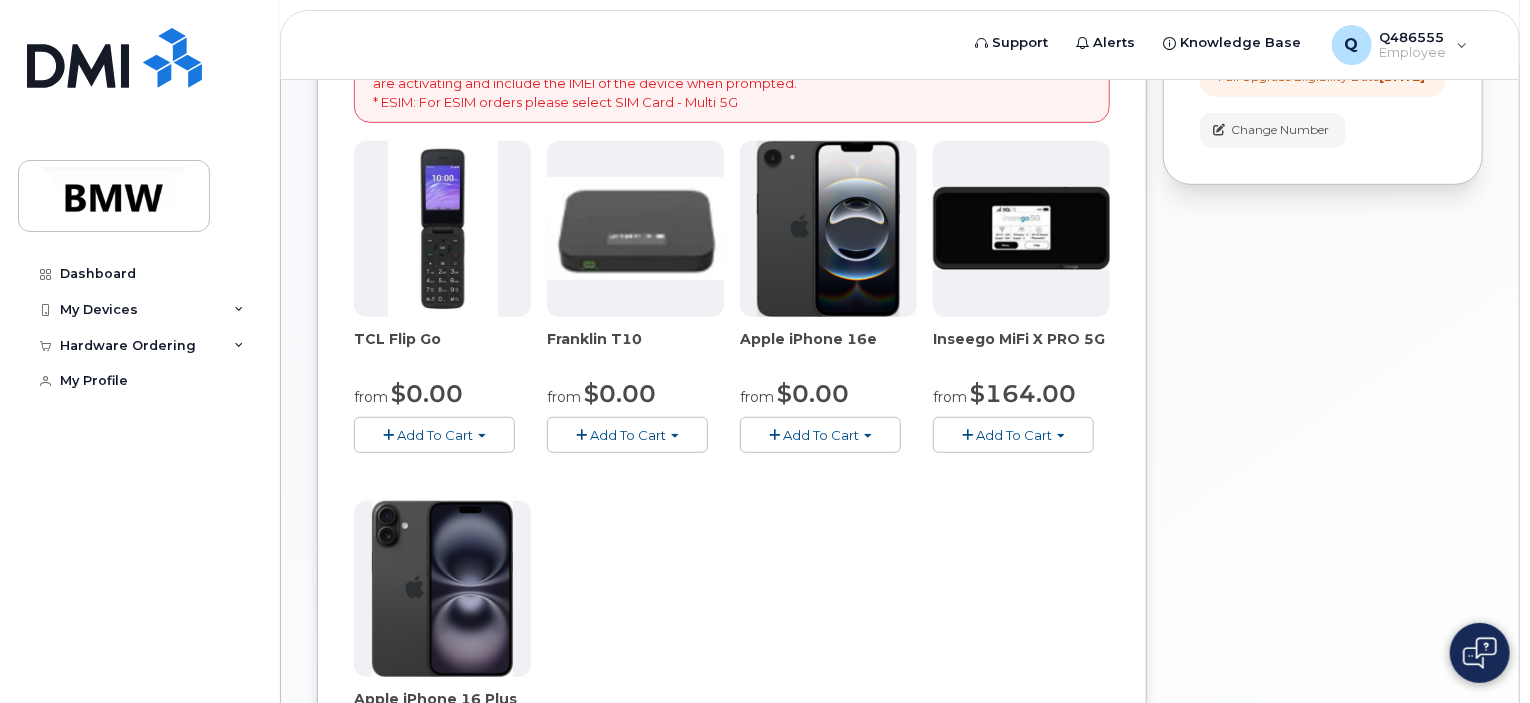 scroll, scrollTop: 312, scrollLeft: 0, axis: vertical 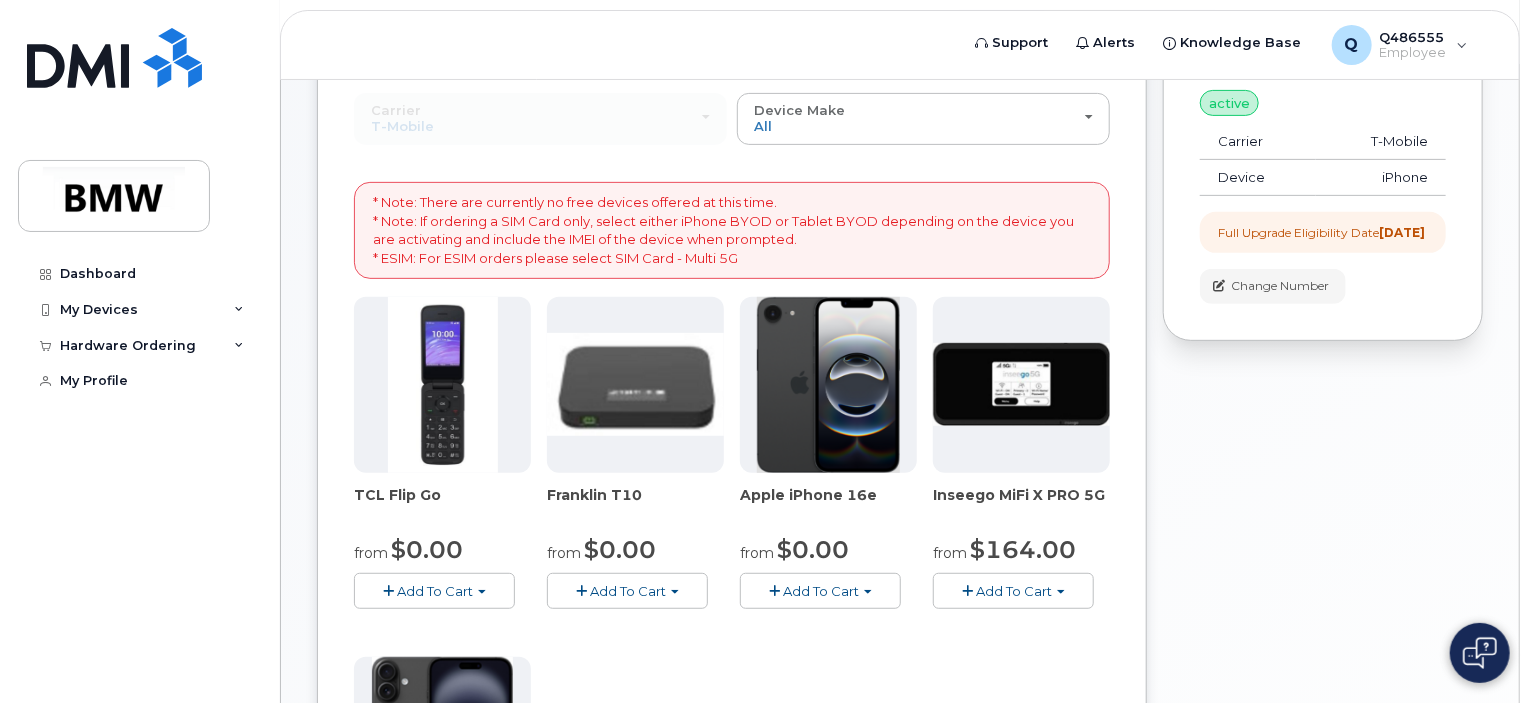 click 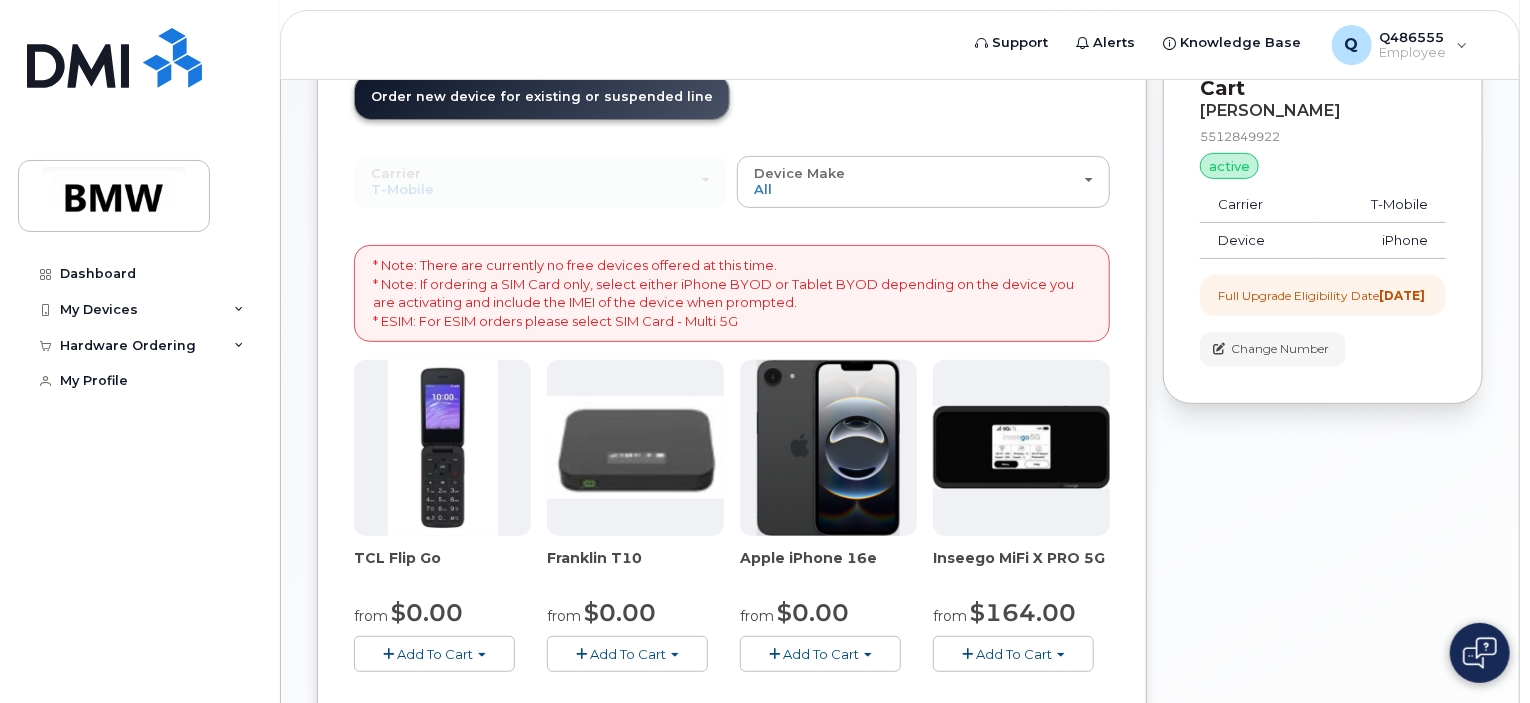 scroll, scrollTop: 0, scrollLeft: 0, axis: both 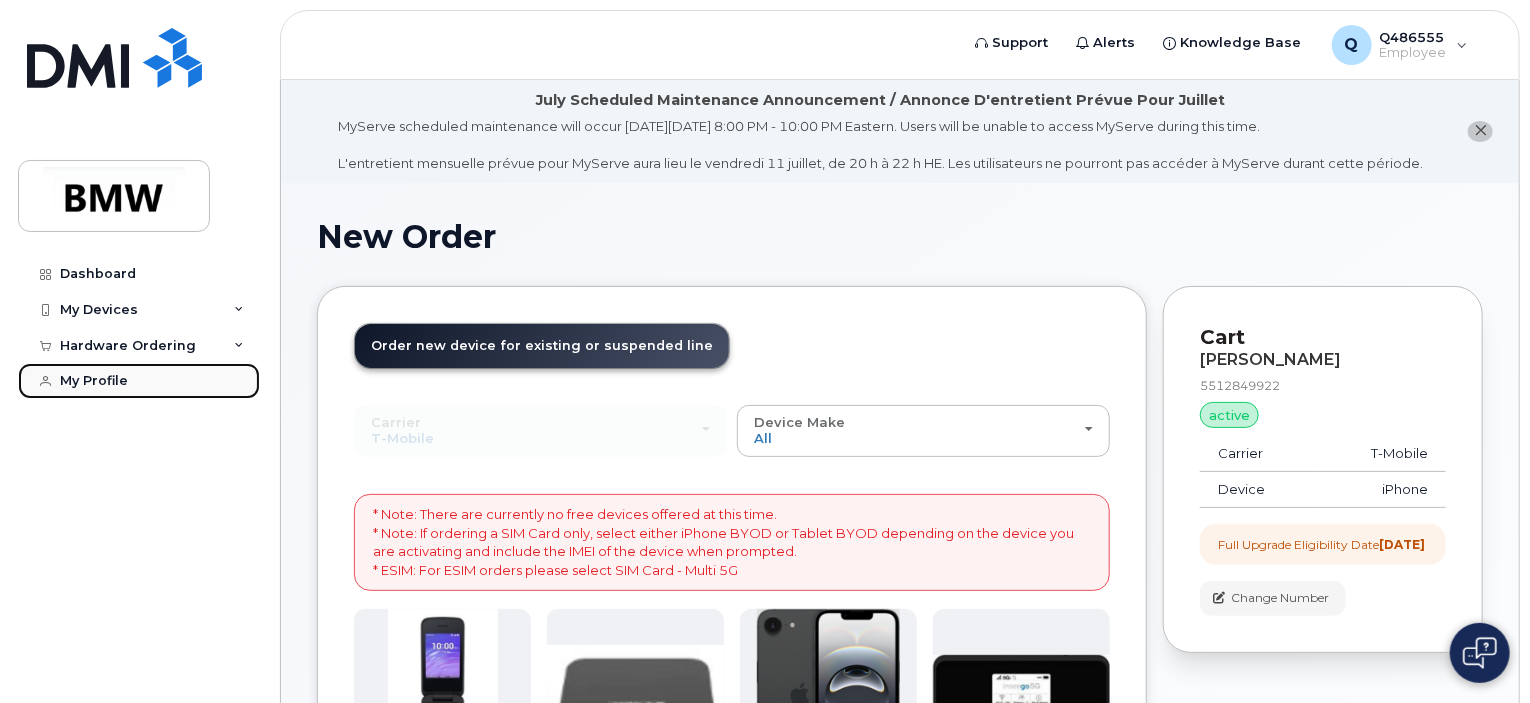 click on "My Profile" 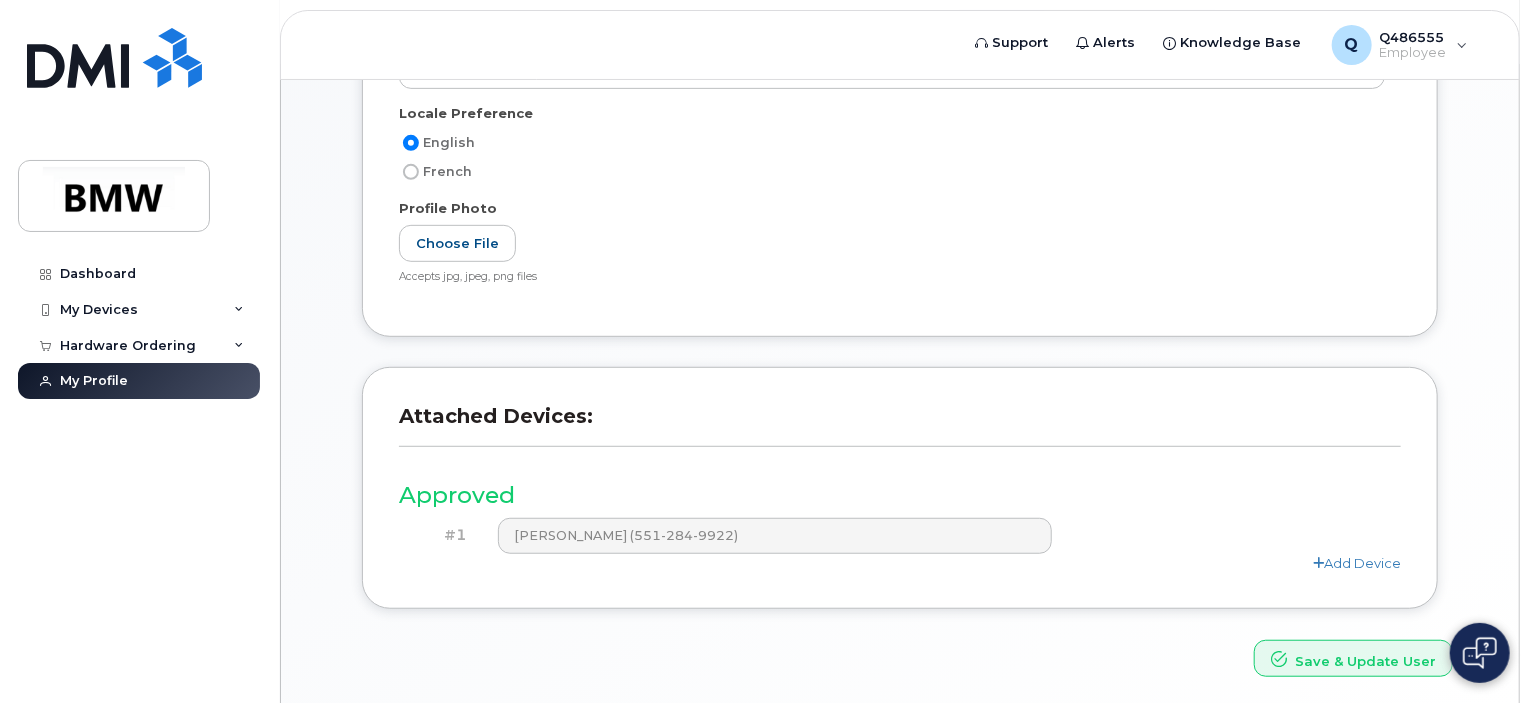 scroll, scrollTop: 482, scrollLeft: 0, axis: vertical 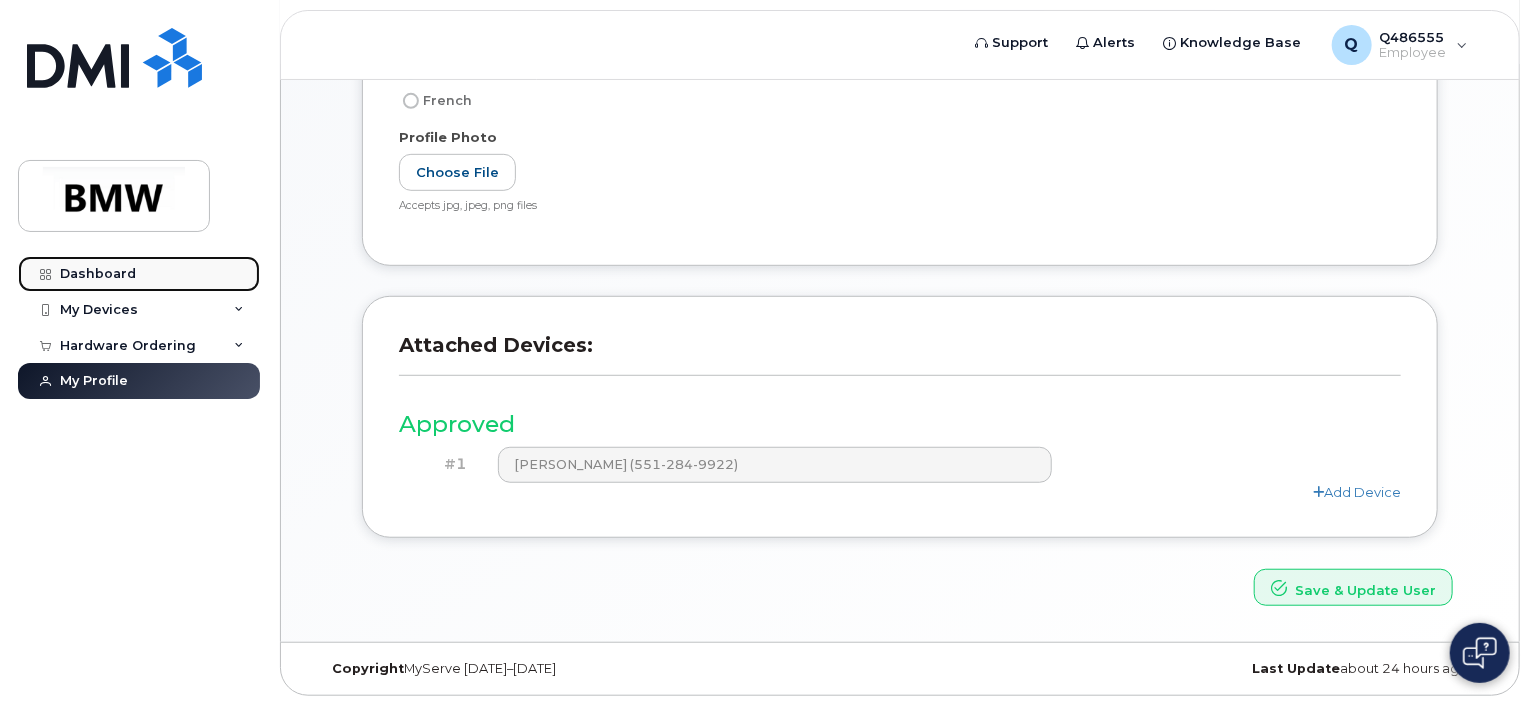 click on "Dashboard" 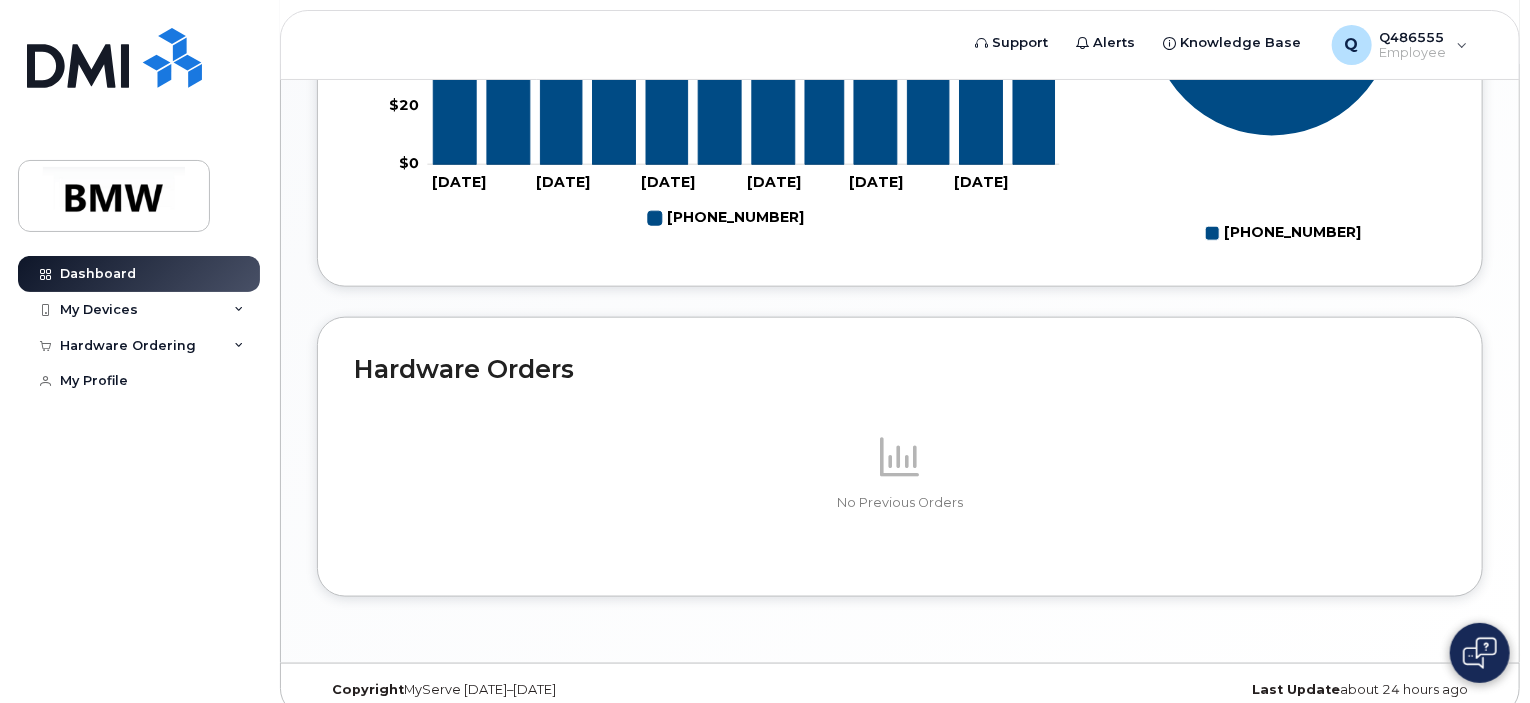 scroll, scrollTop: 1110, scrollLeft: 0, axis: vertical 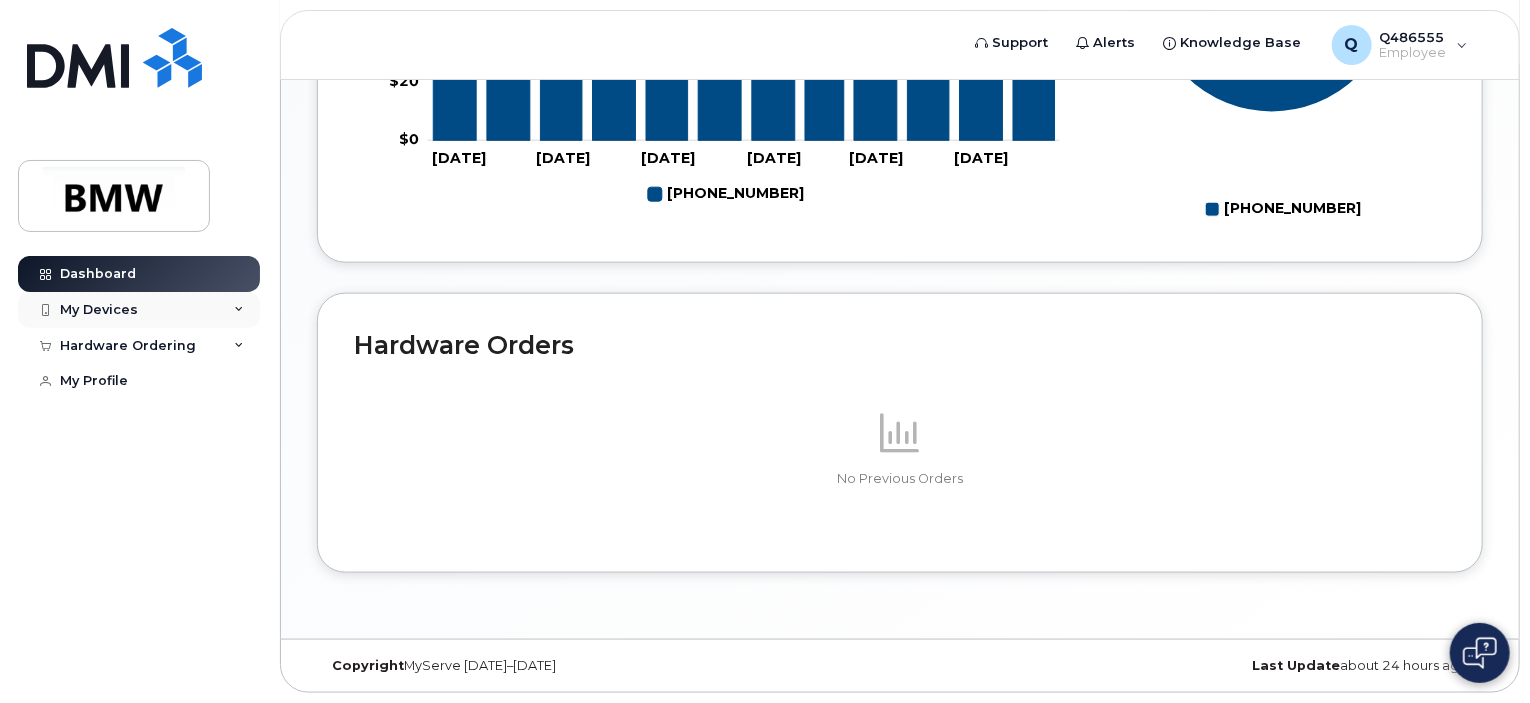 click 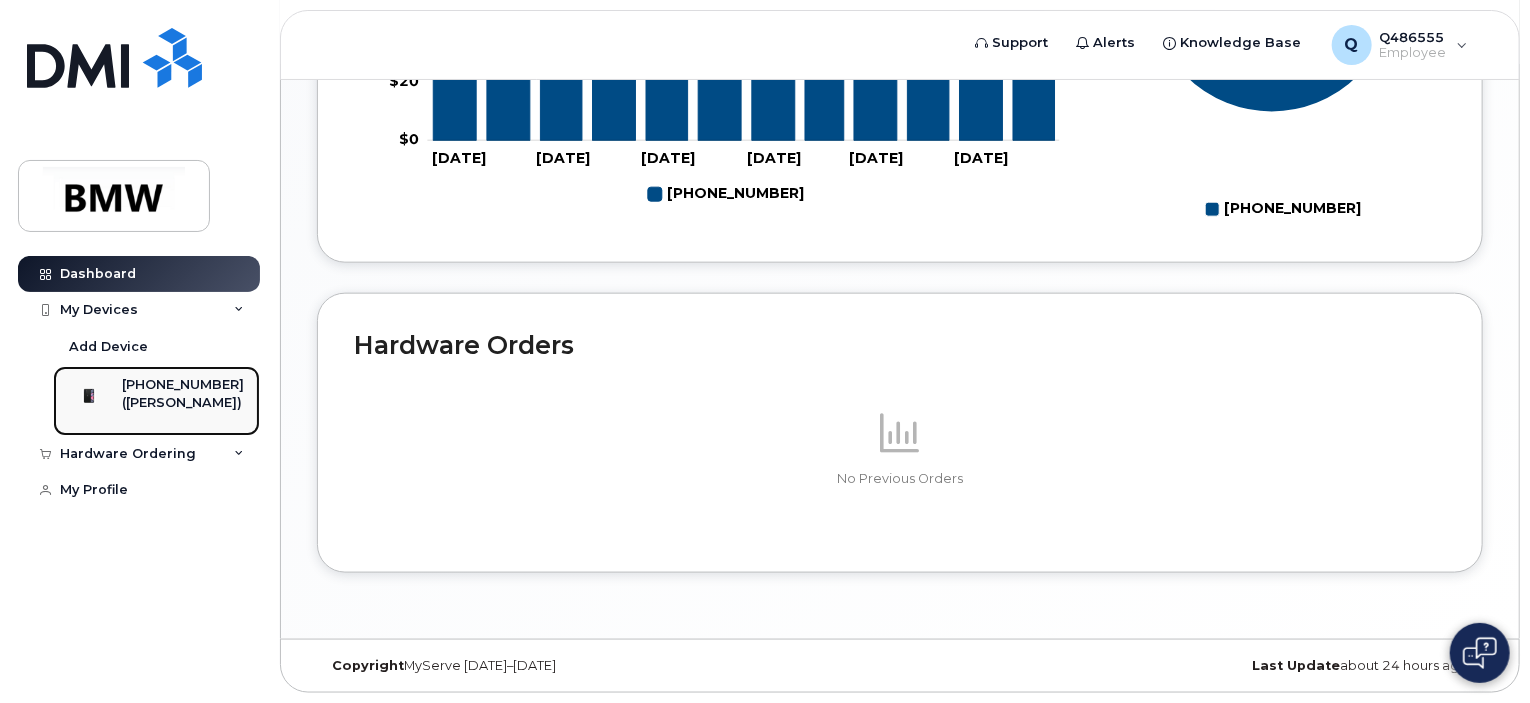 click on "([PERSON_NAME])" 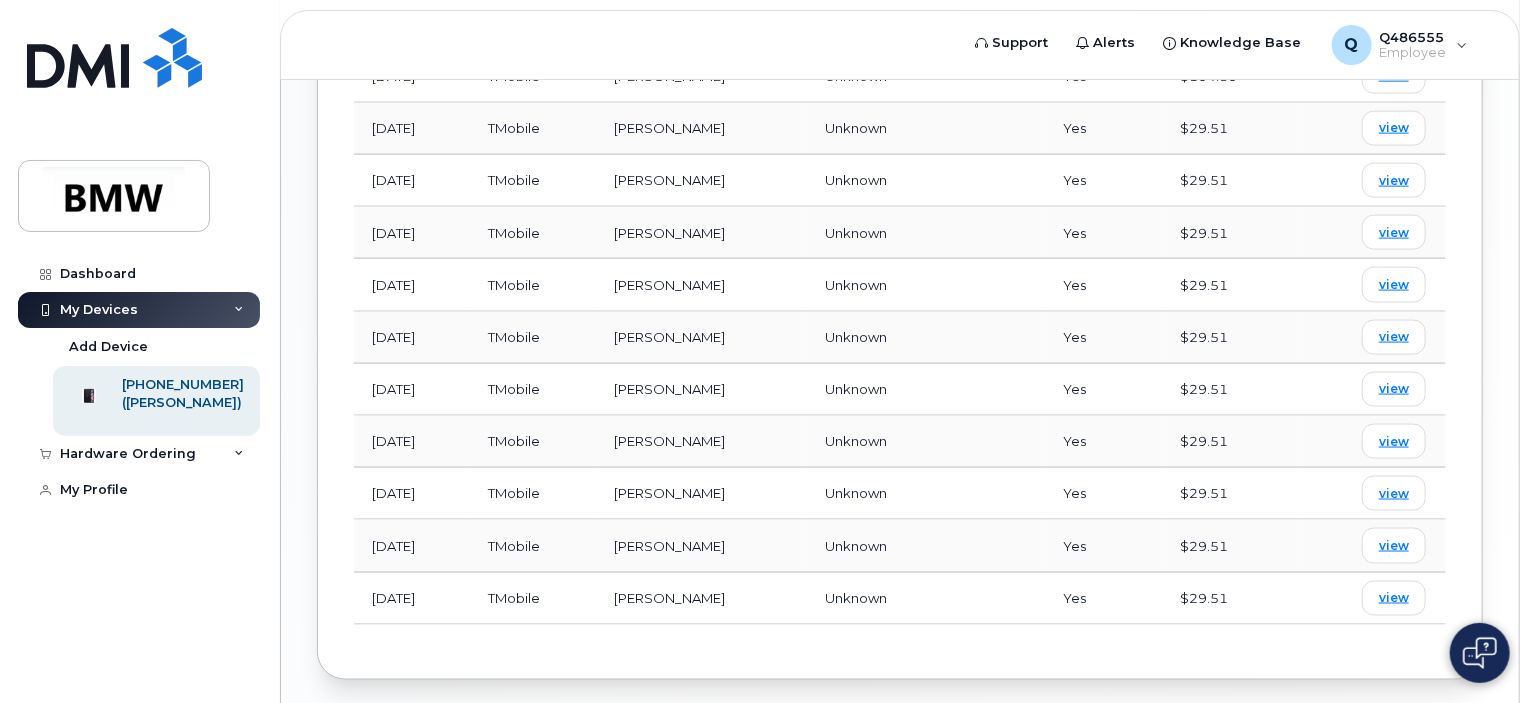 scroll, scrollTop: 1362, scrollLeft: 0, axis: vertical 